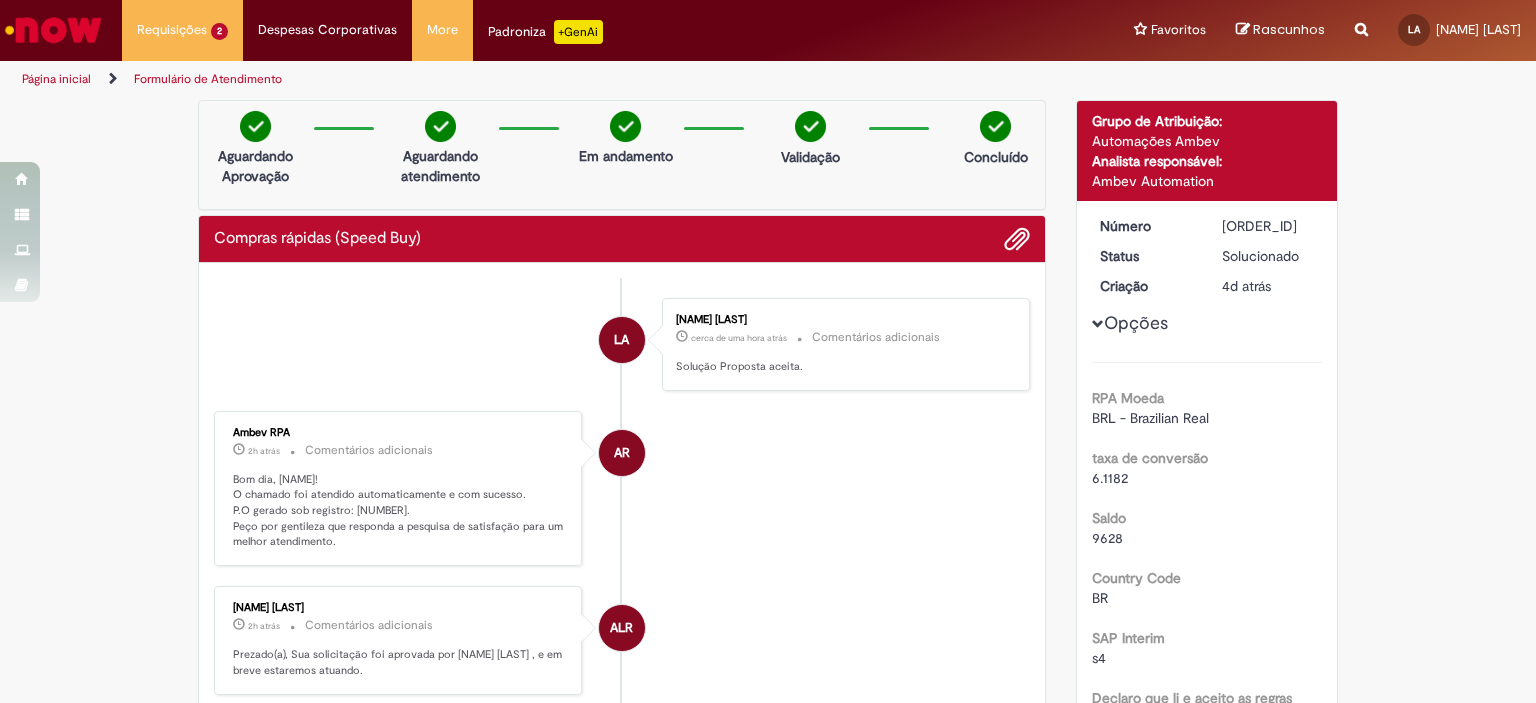 scroll, scrollTop: 0, scrollLeft: 0, axis: both 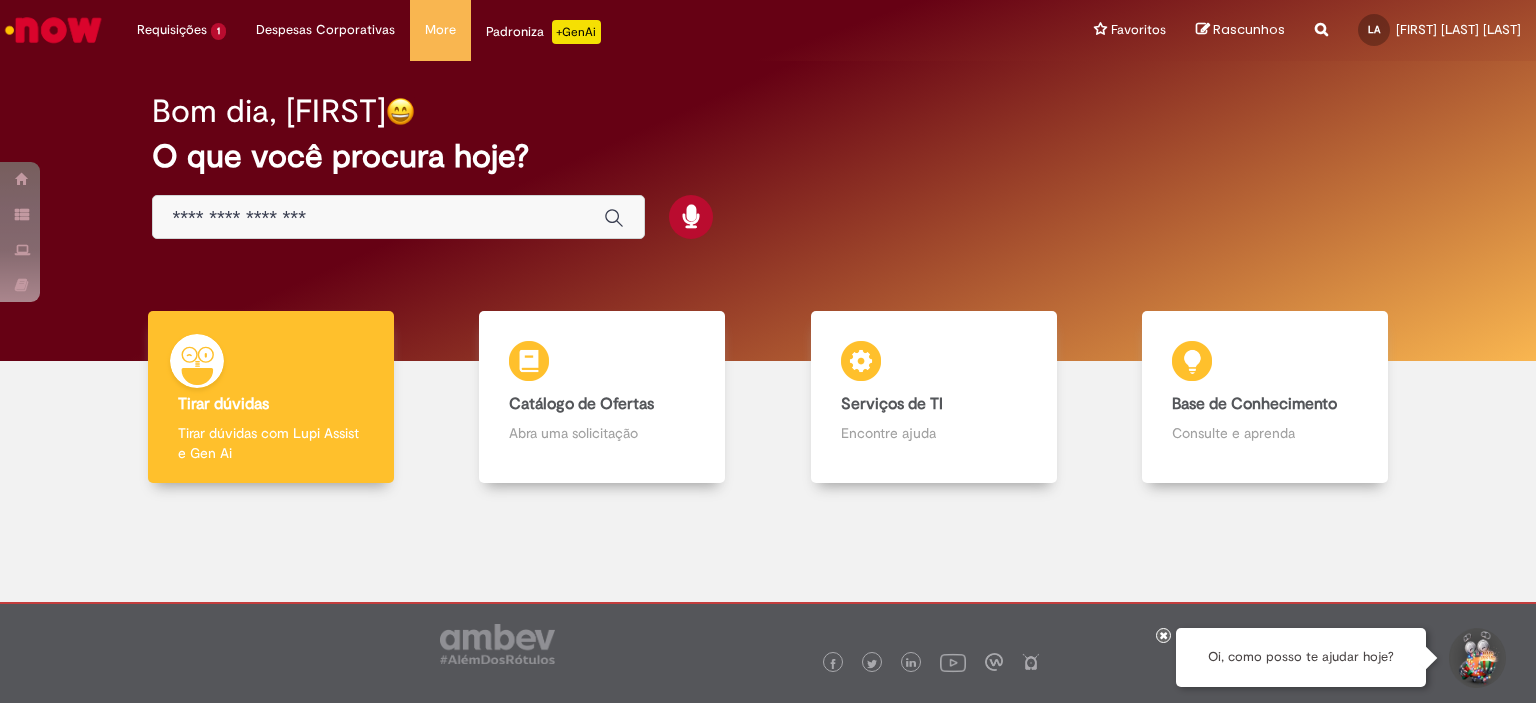 click at bounding box center [398, 217] 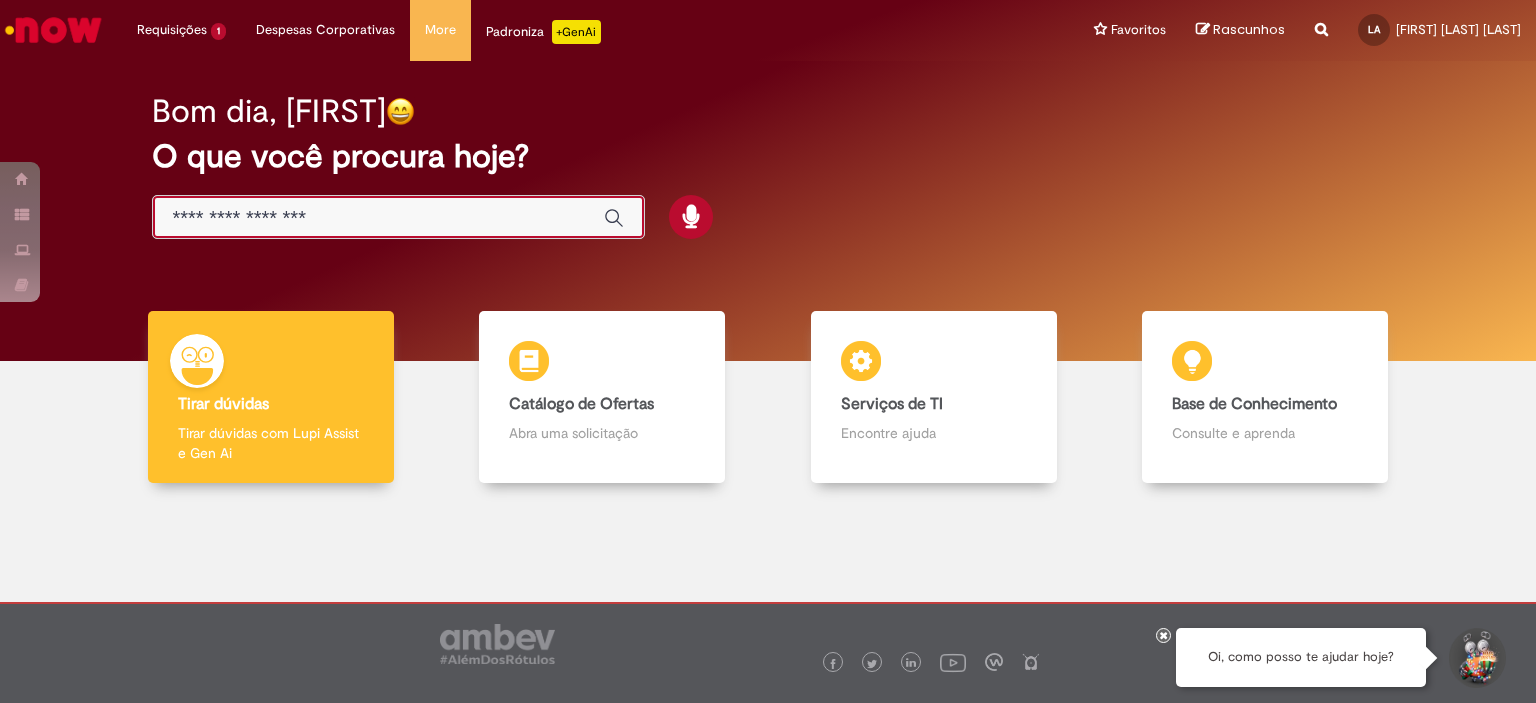 click at bounding box center (378, 218) 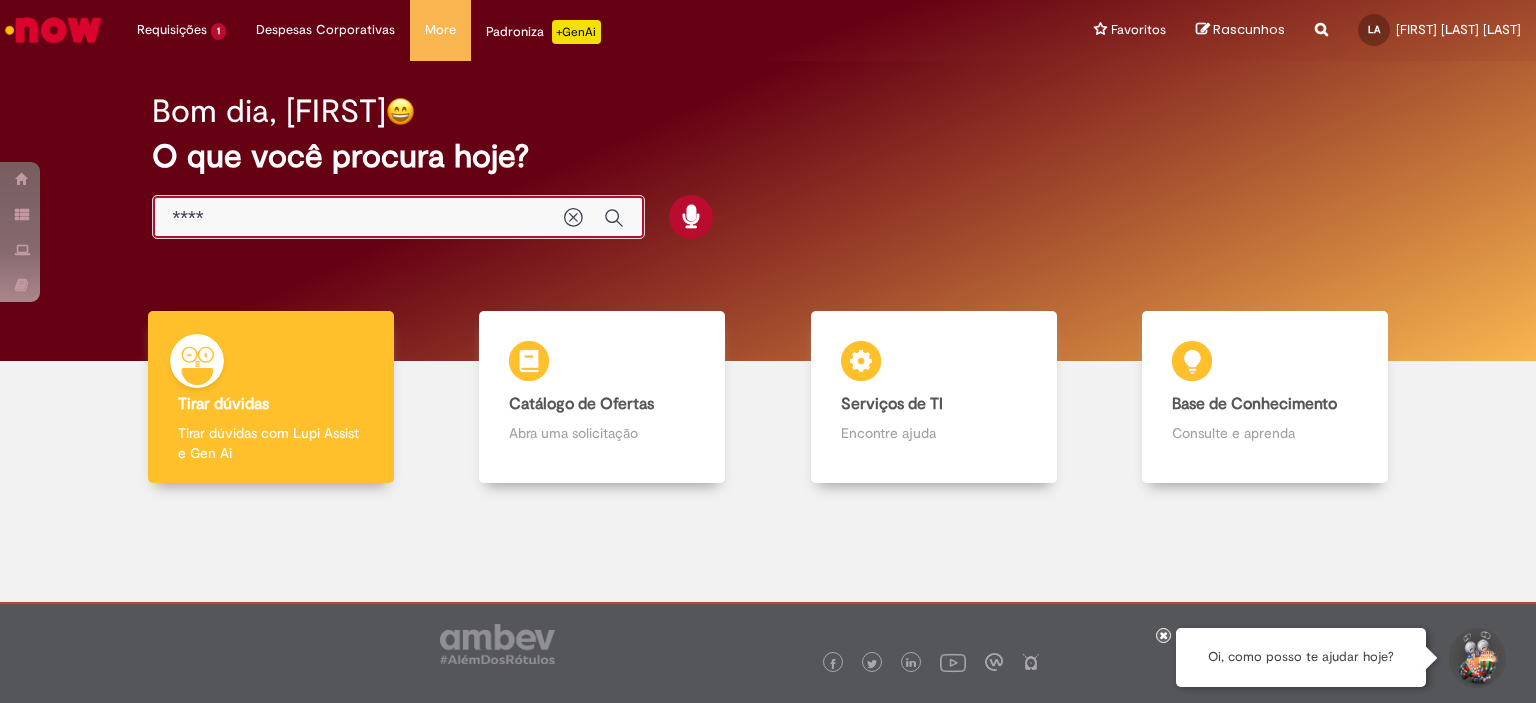 type on "*****" 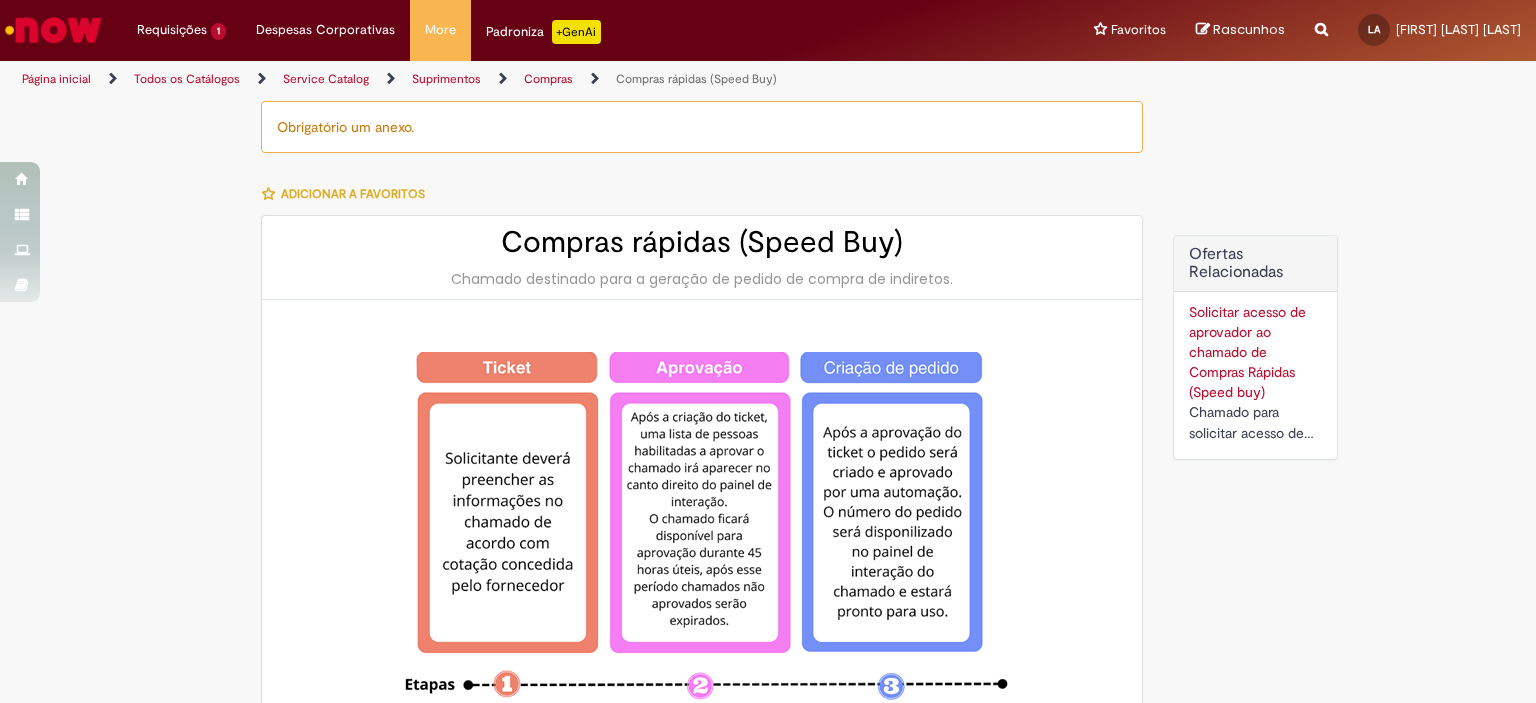 type on "**********" 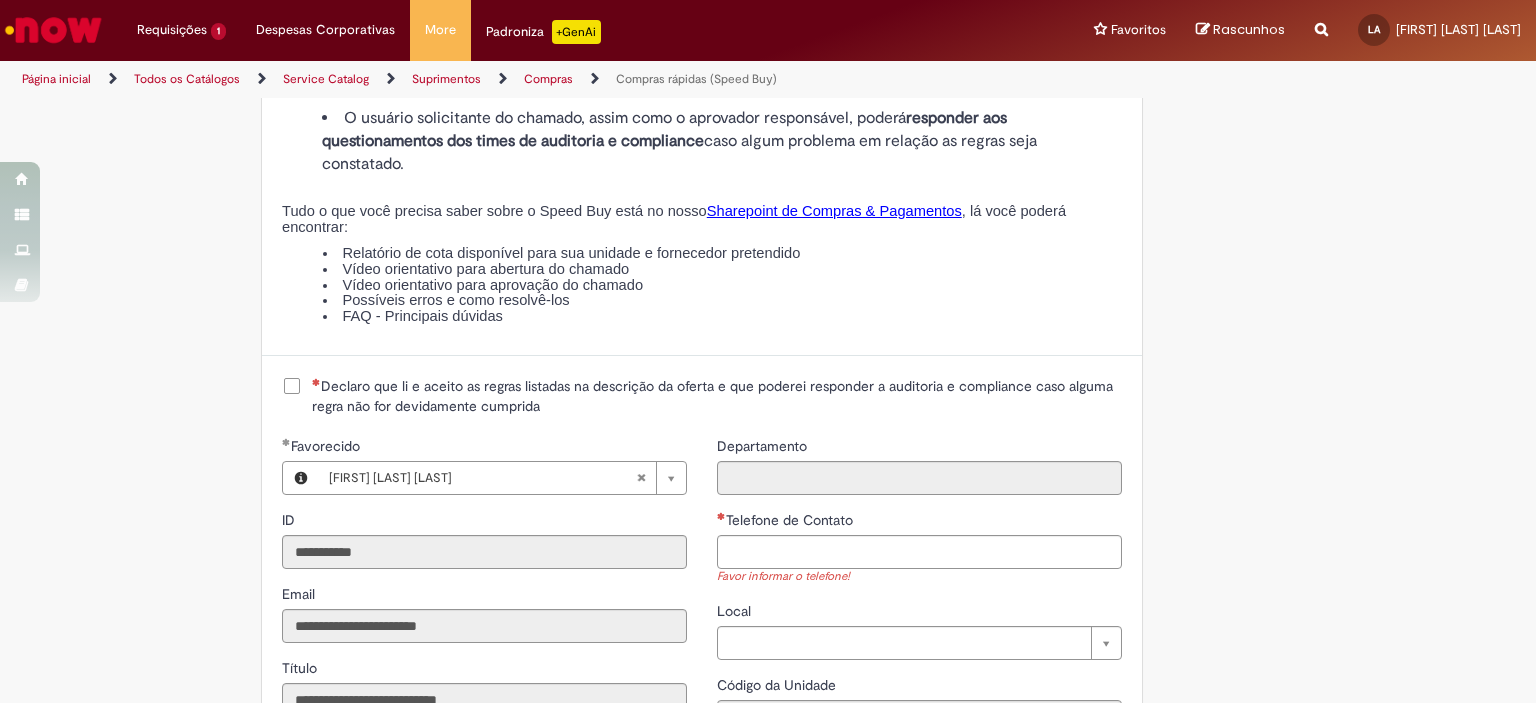 scroll, scrollTop: 2416, scrollLeft: 0, axis: vertical 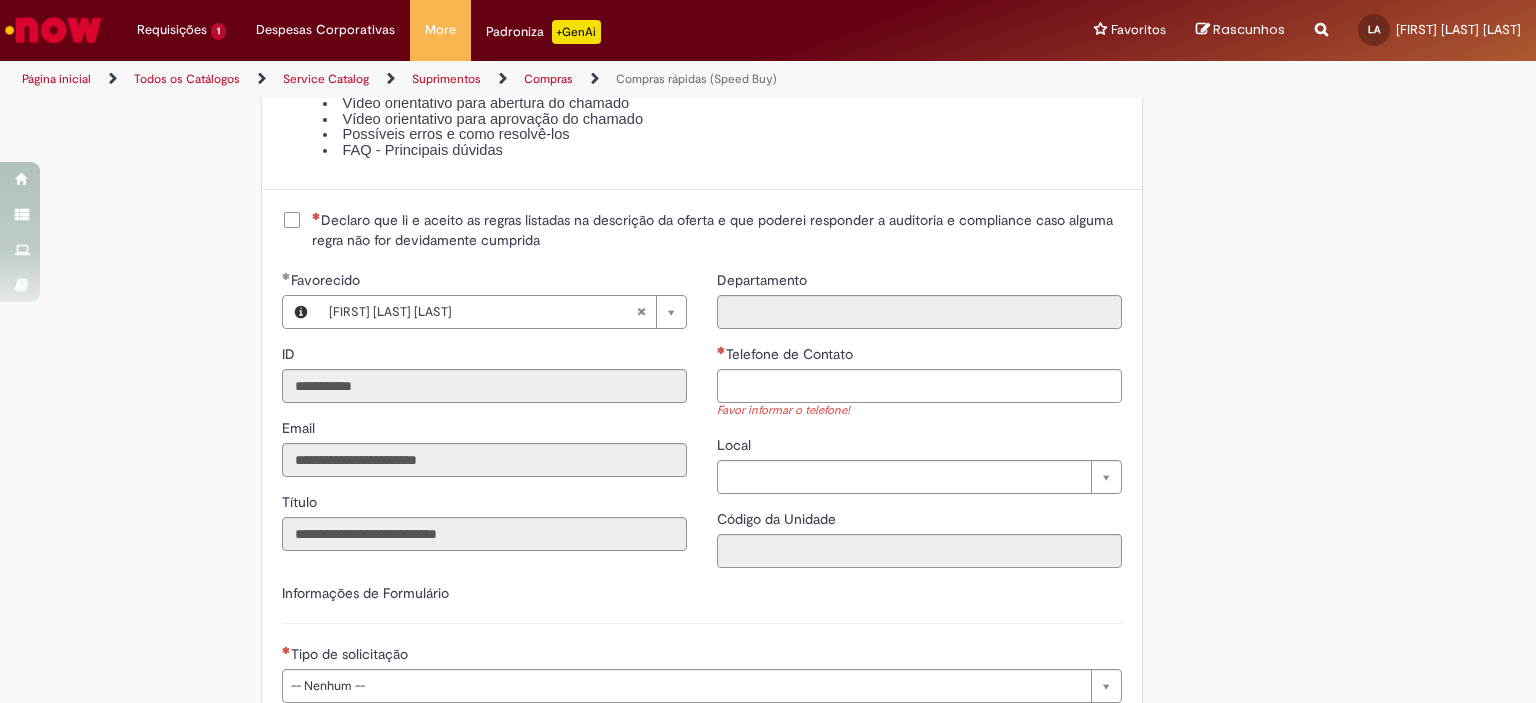 click on "Declaro que li e aceito as regras listadas na descrição da oferta e que poderei responder a auditoria e compliance caso alguma regra não for devidamente cumprida" at bounding box center (717, 230) 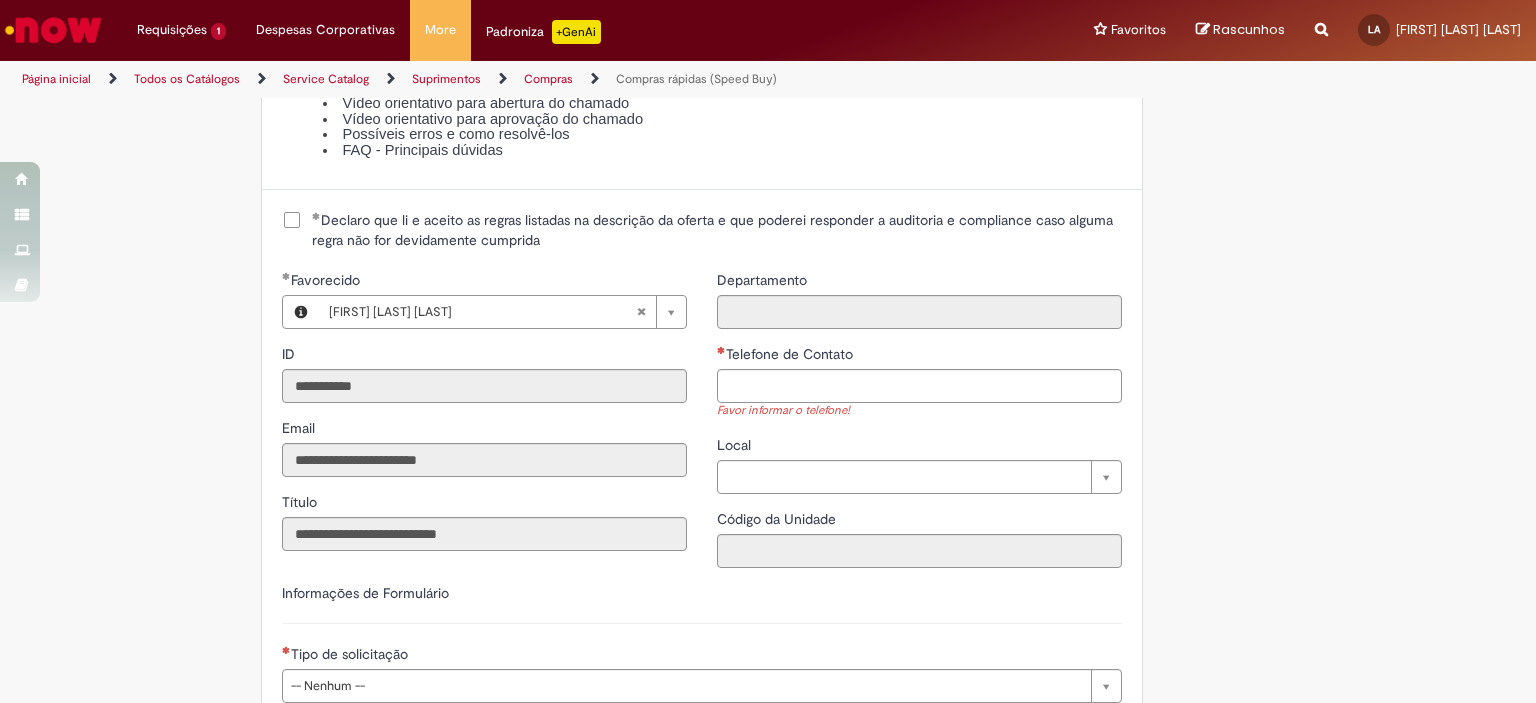 click on "Declaro que li e aceito as regras listadas na descrição da oferta e que poderei responder a auditoria e compliance caso alguma regra não for devidamente cumprida" at bounding box center [717, 230] 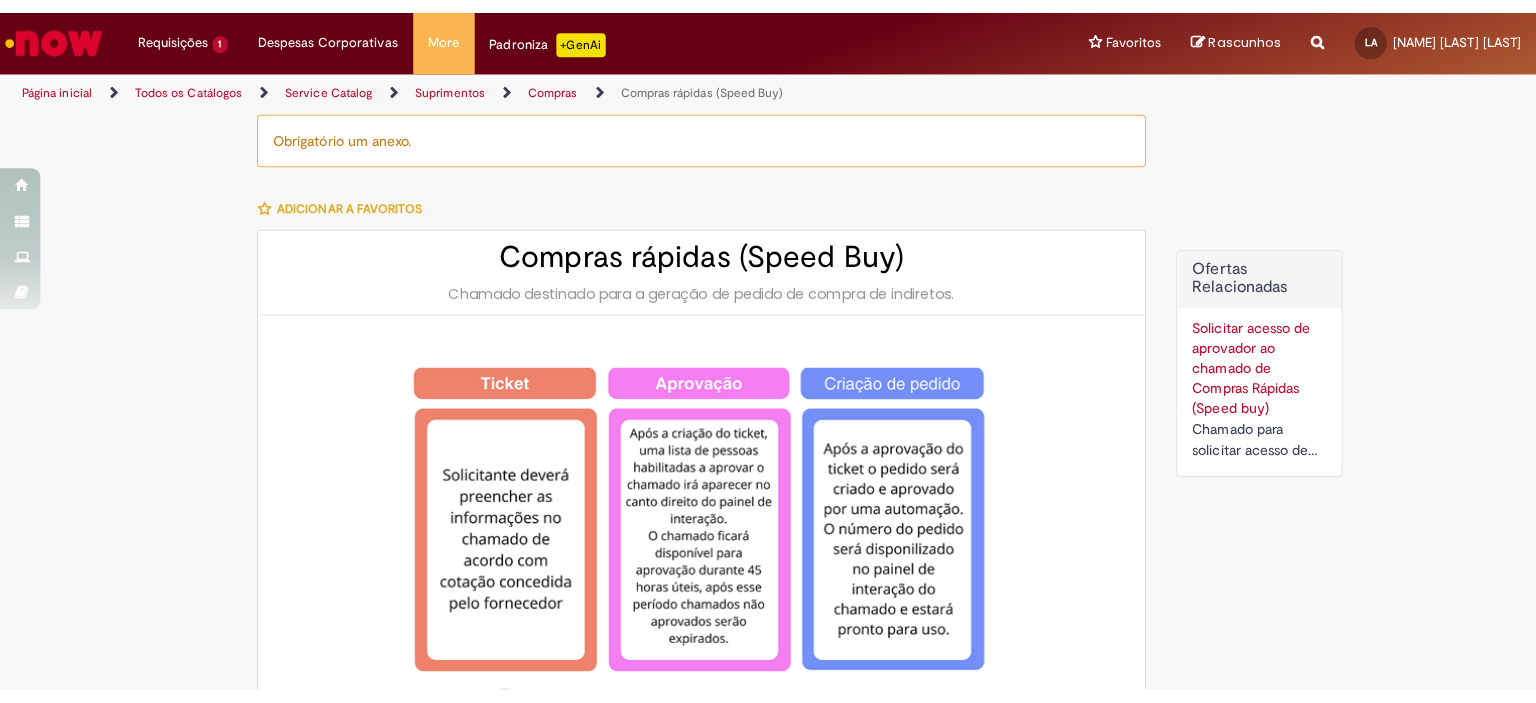 scroll, scrollTop: 0, scrollLeft: 0, axis: both 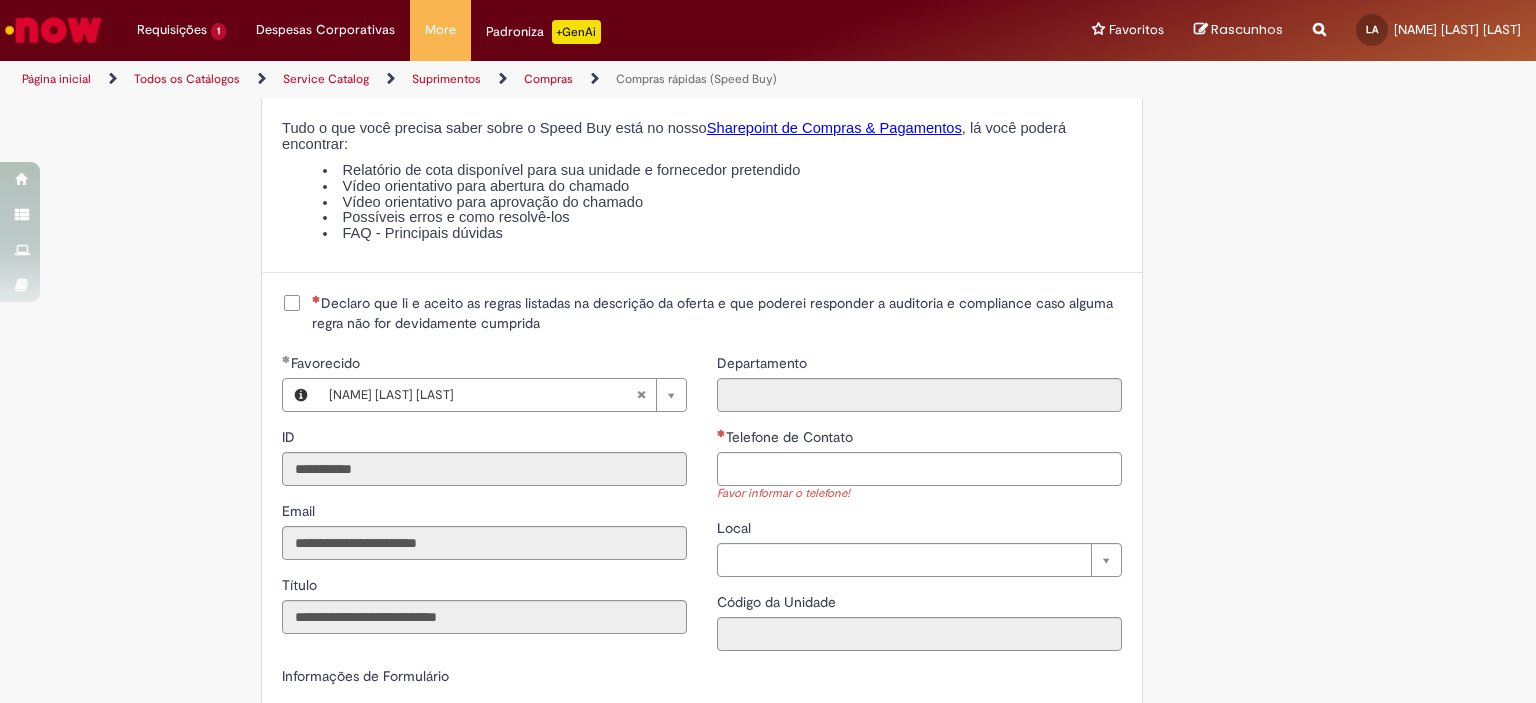 click on "Declaro que li e aceito as regras listadas na descrição da oferta e que poderei responder a auditoria e compliance caso alguma regra não for devidamente cumprida" at bounding box center (717, 313) 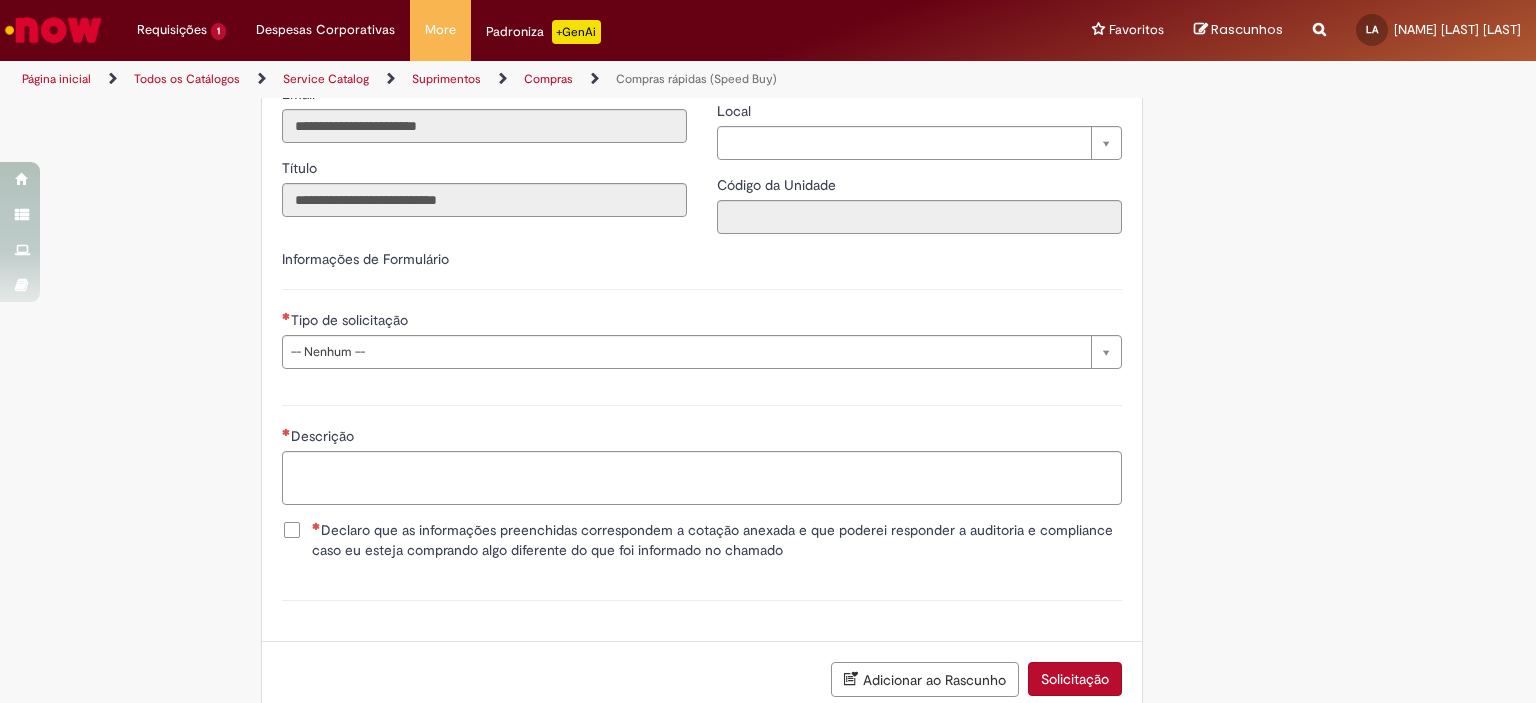 scroll, scrollTop: 2500, scrollLeft: 0, axis: vertical 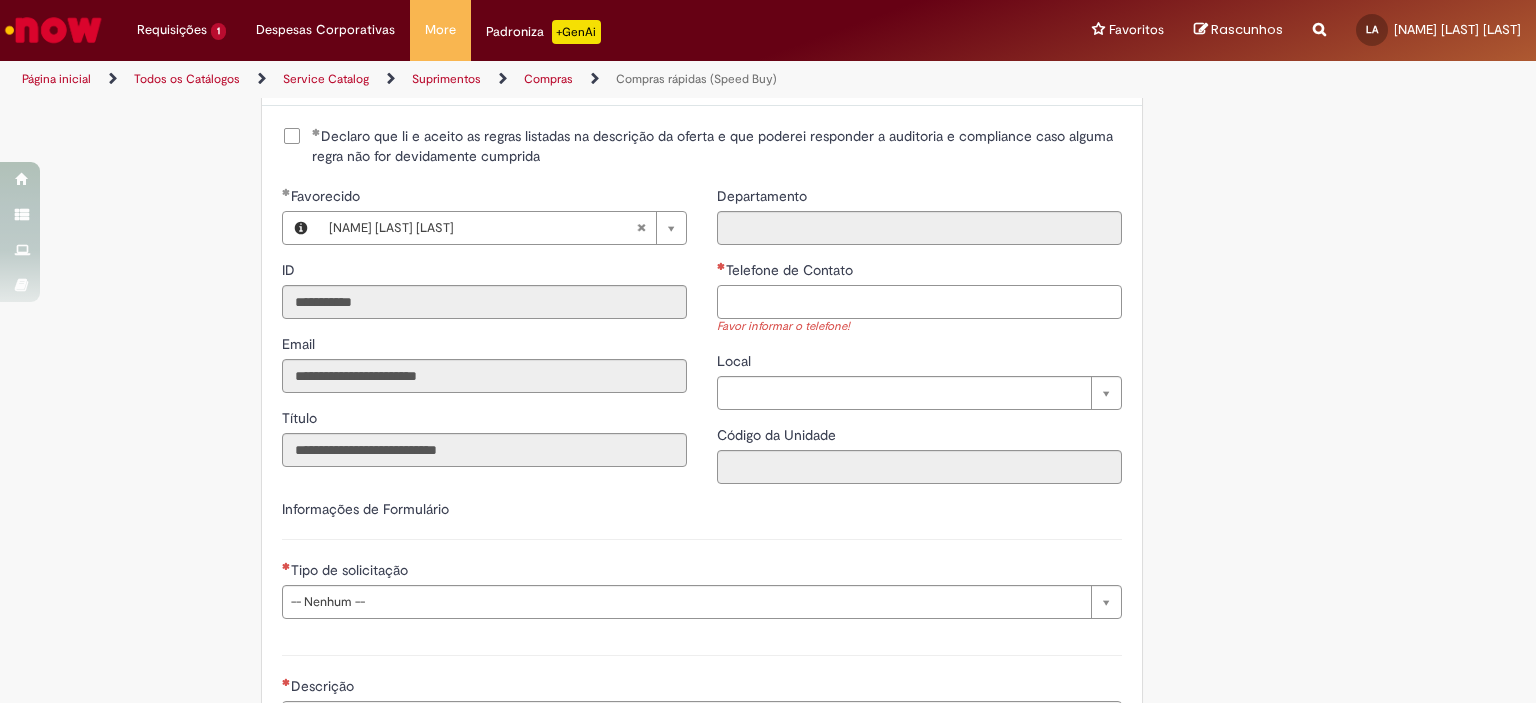 click on "Telefone de Contato" at bounding box center [919, 302] 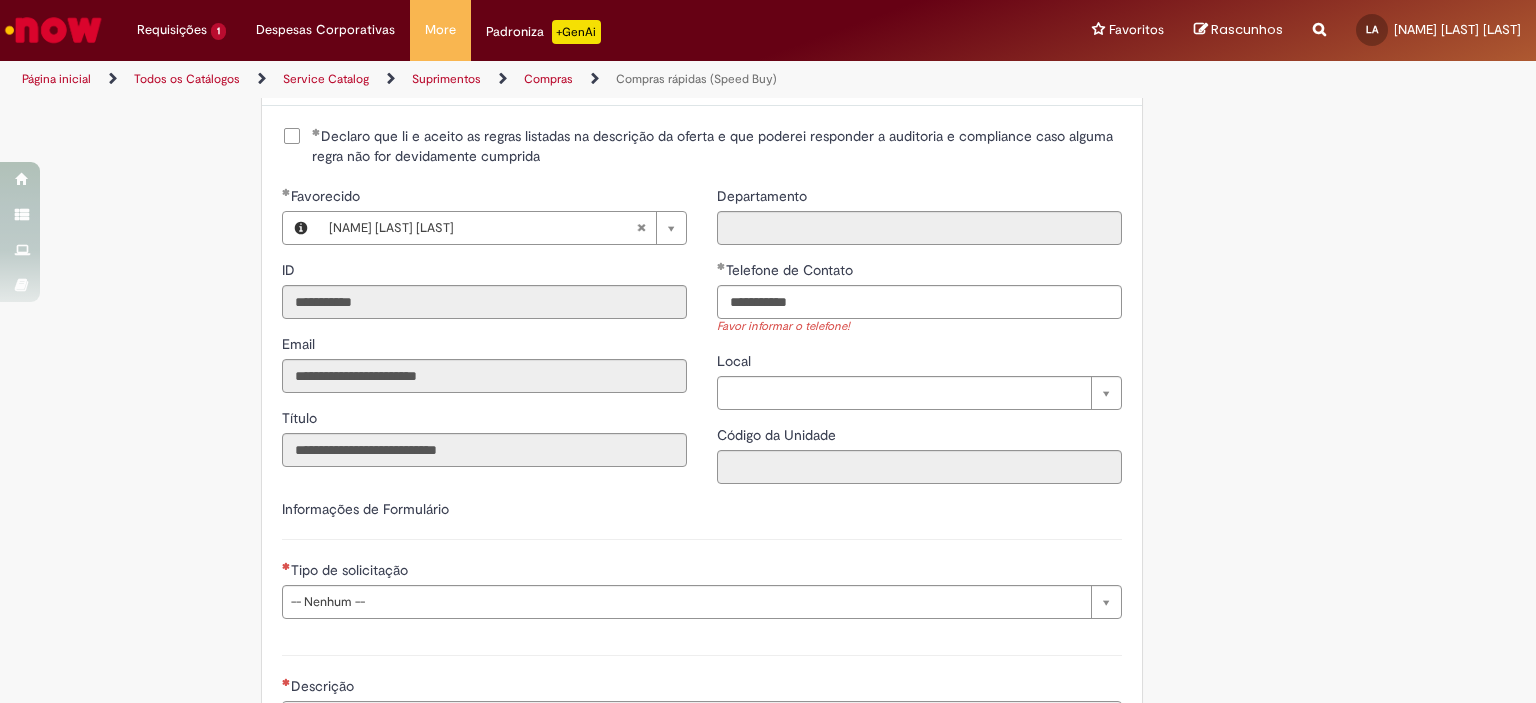 type on "**********" 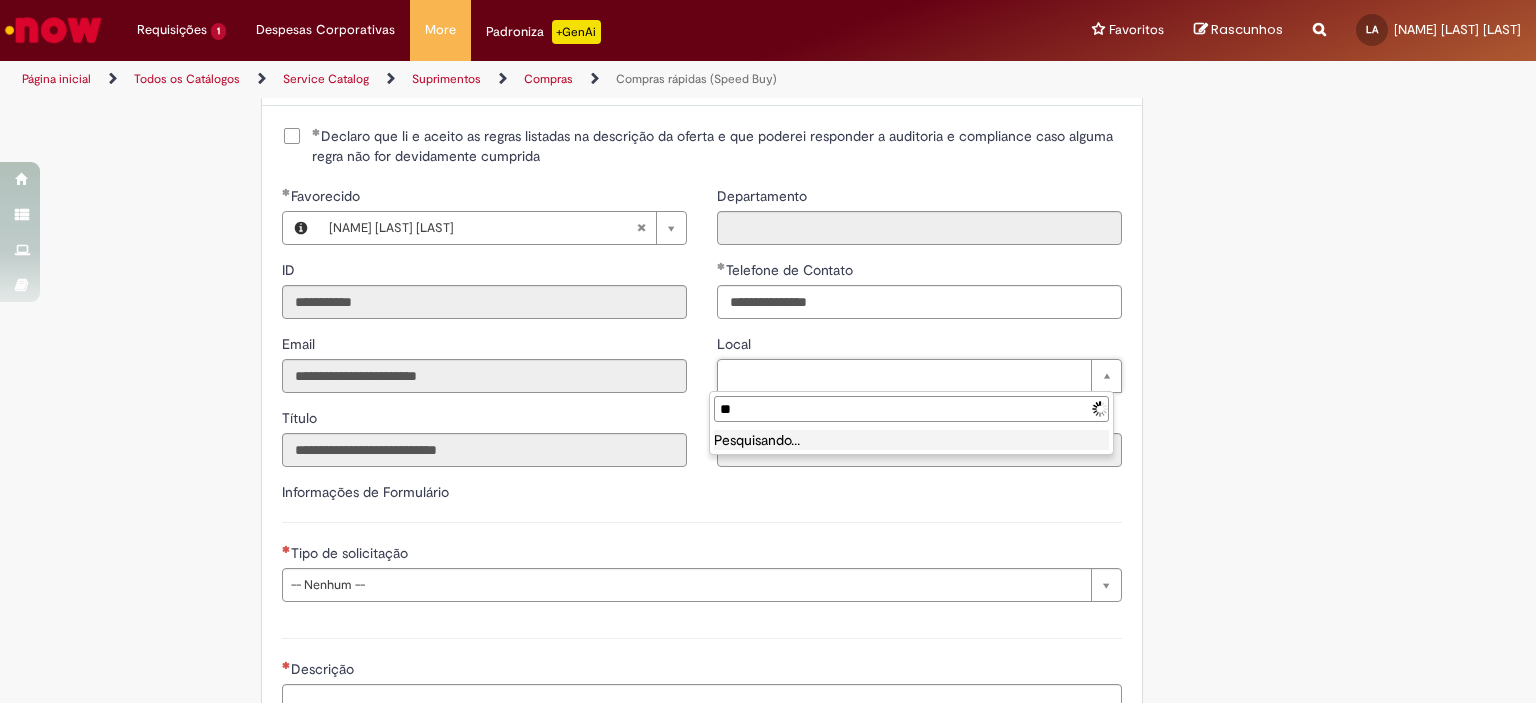 type on "*" 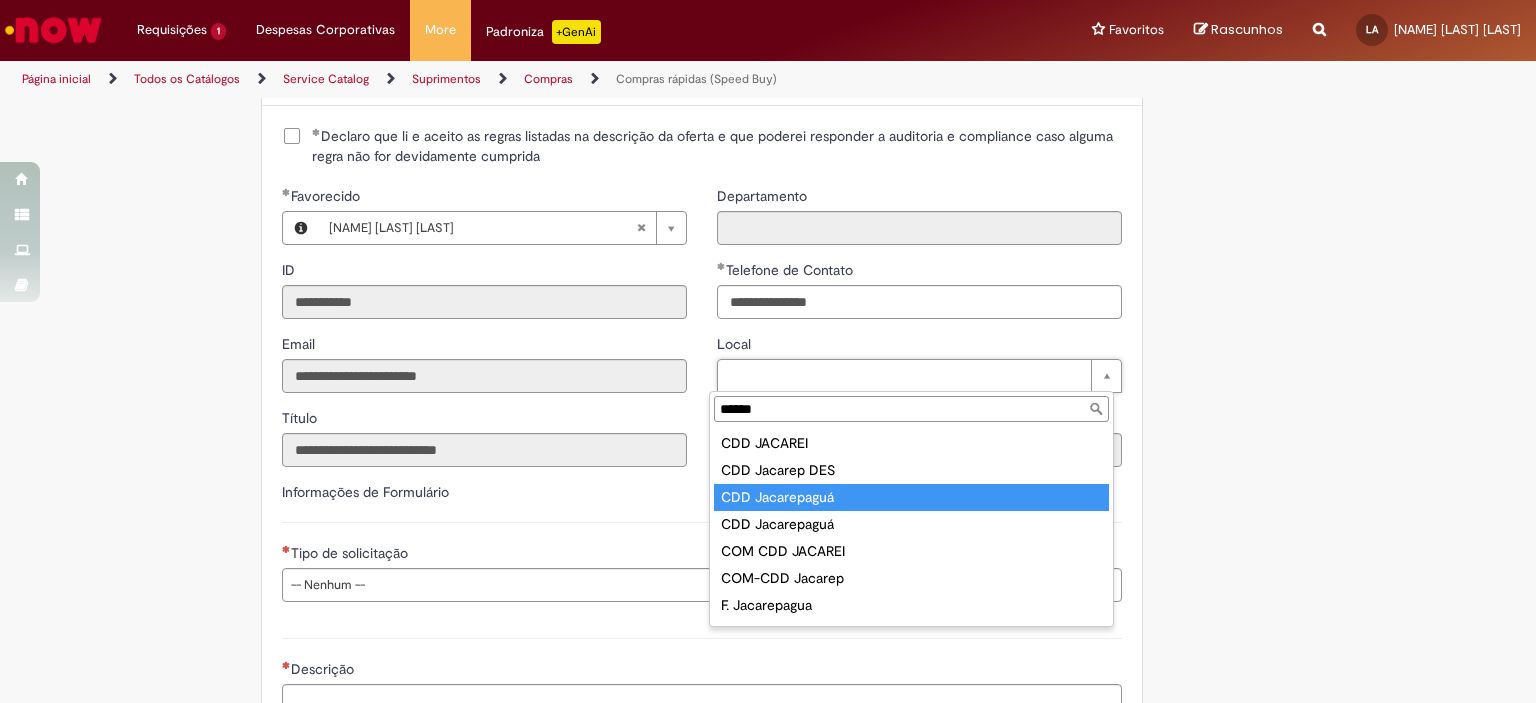 type on "******" 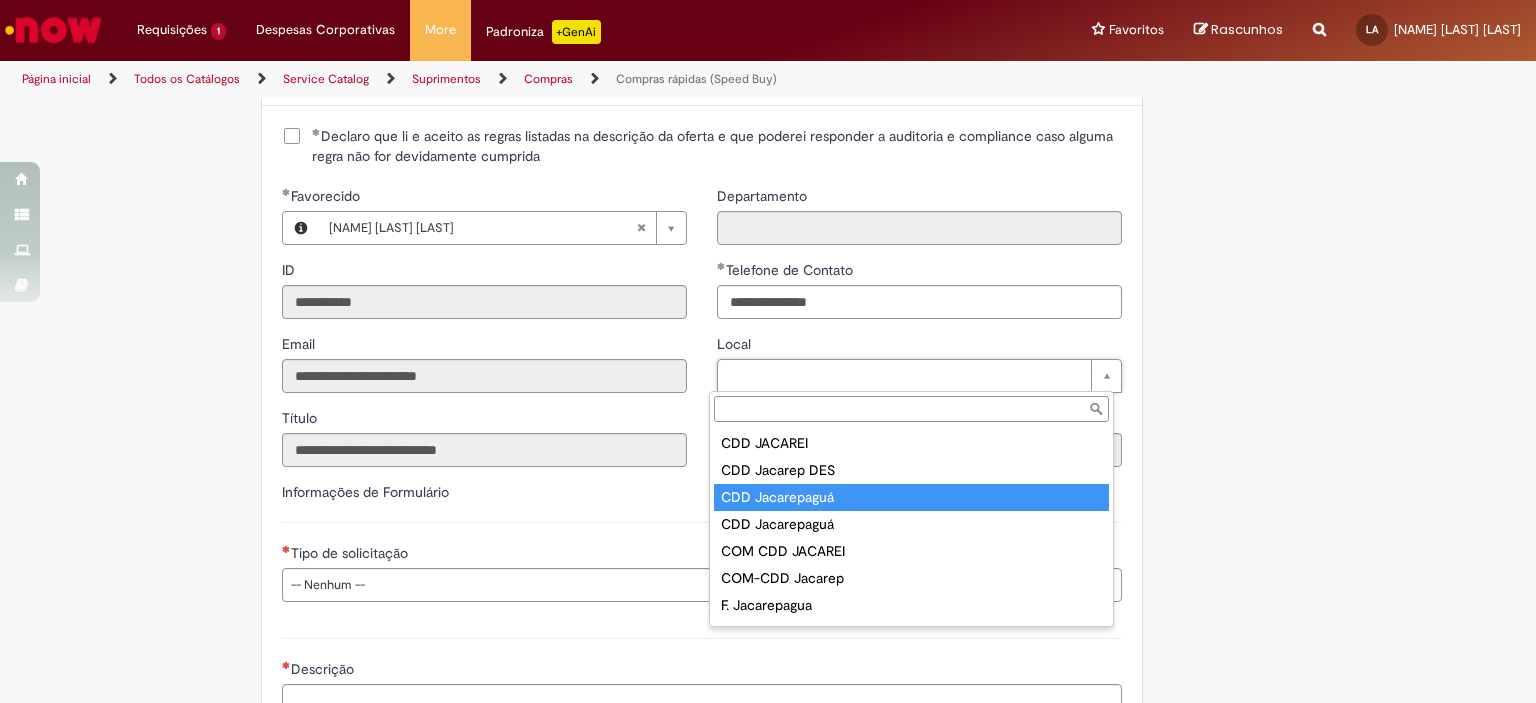 type on "****" 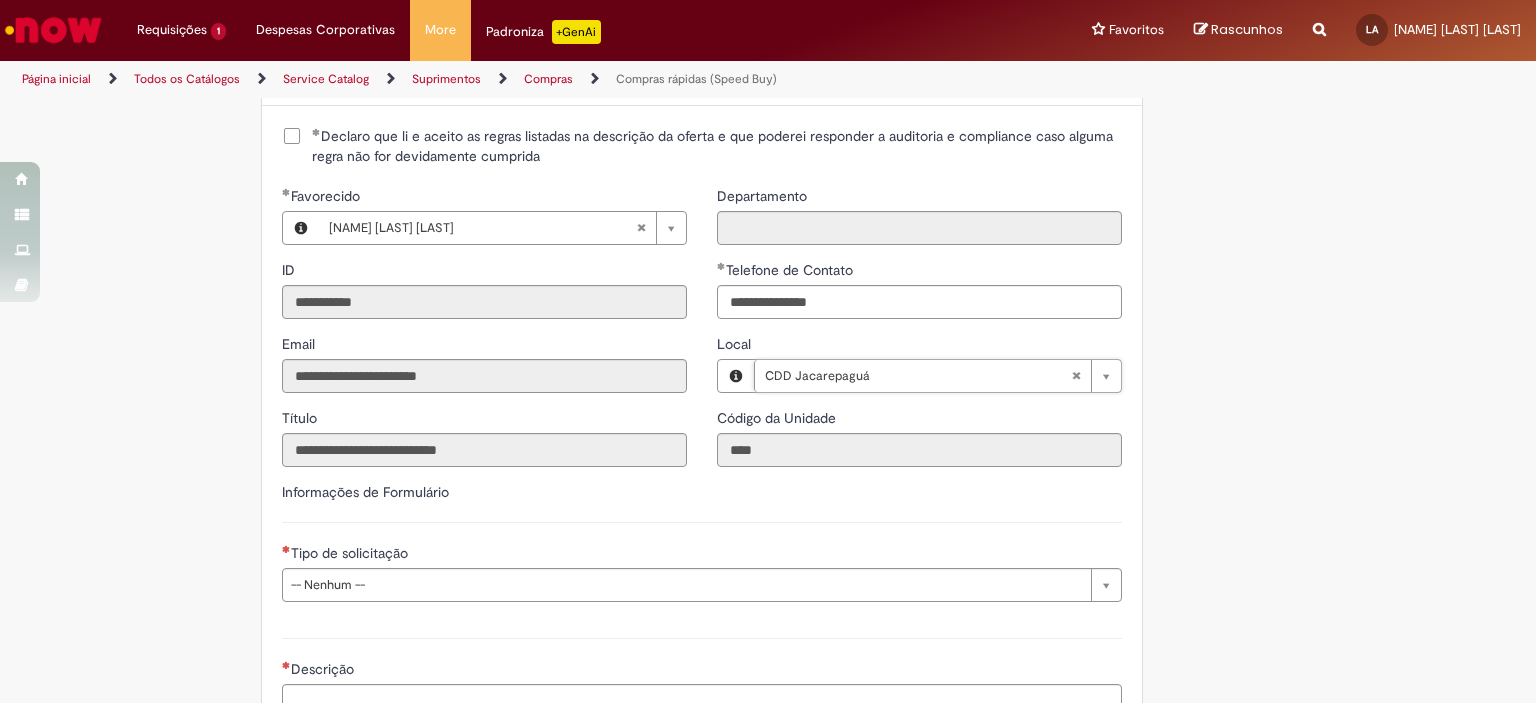 scroll, scrollTop: 2750, scrollLeft: 0, axis: vertical 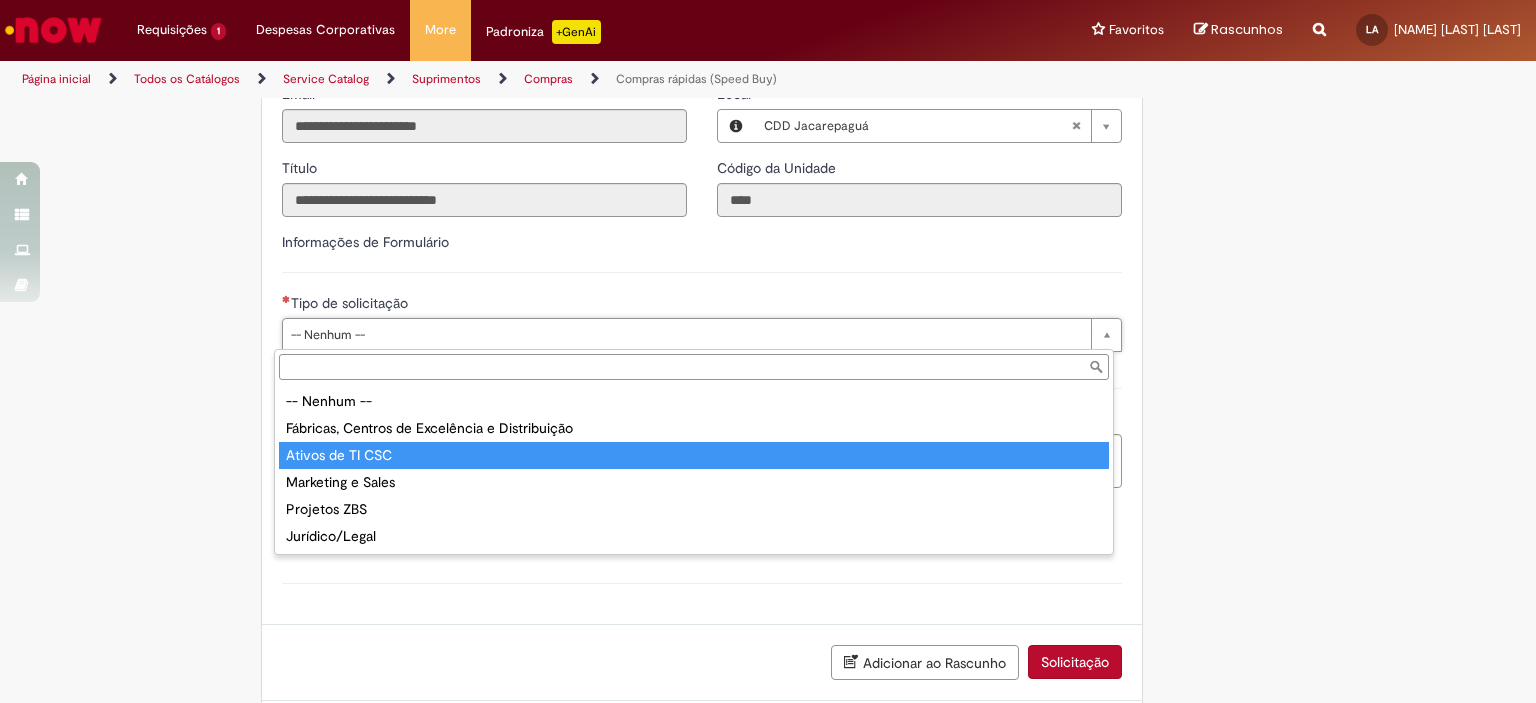type on "**********" 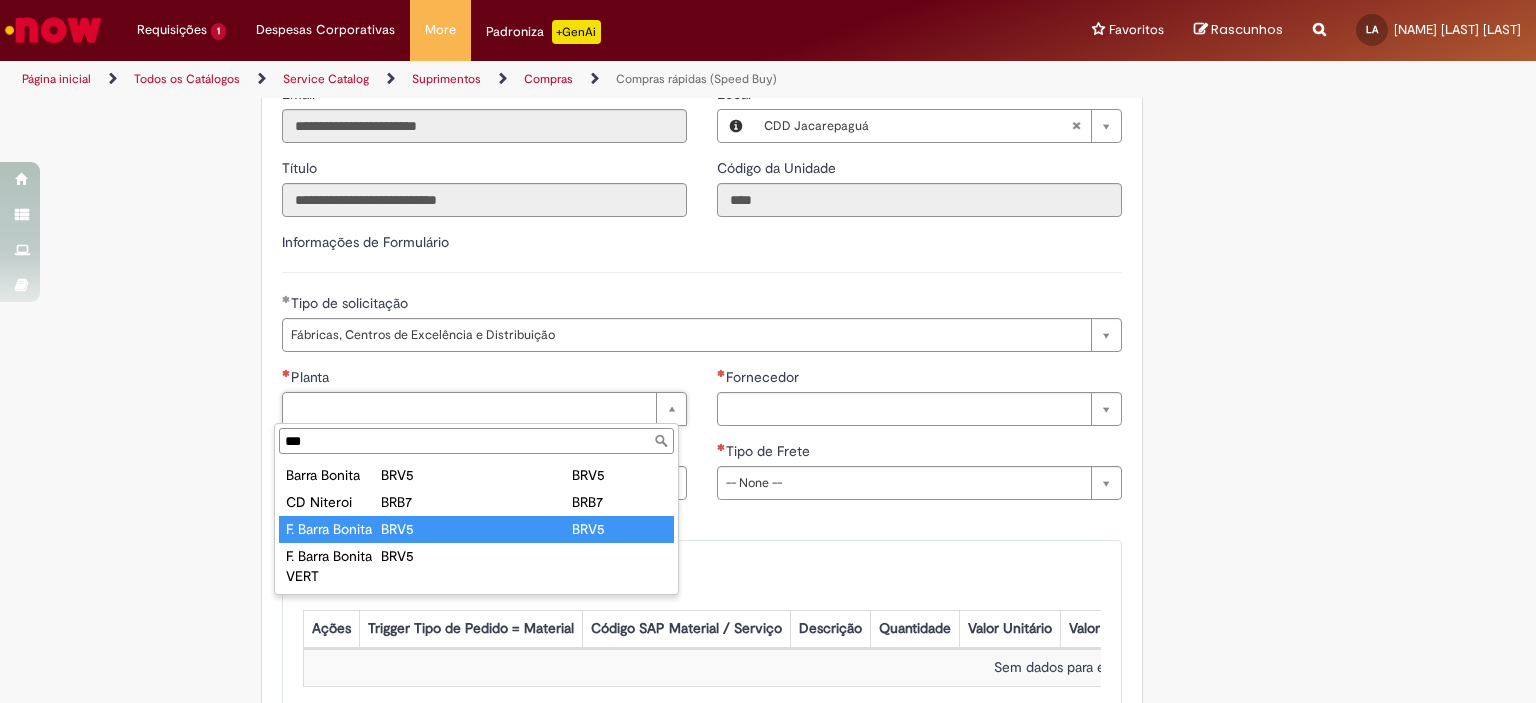 type on "***" 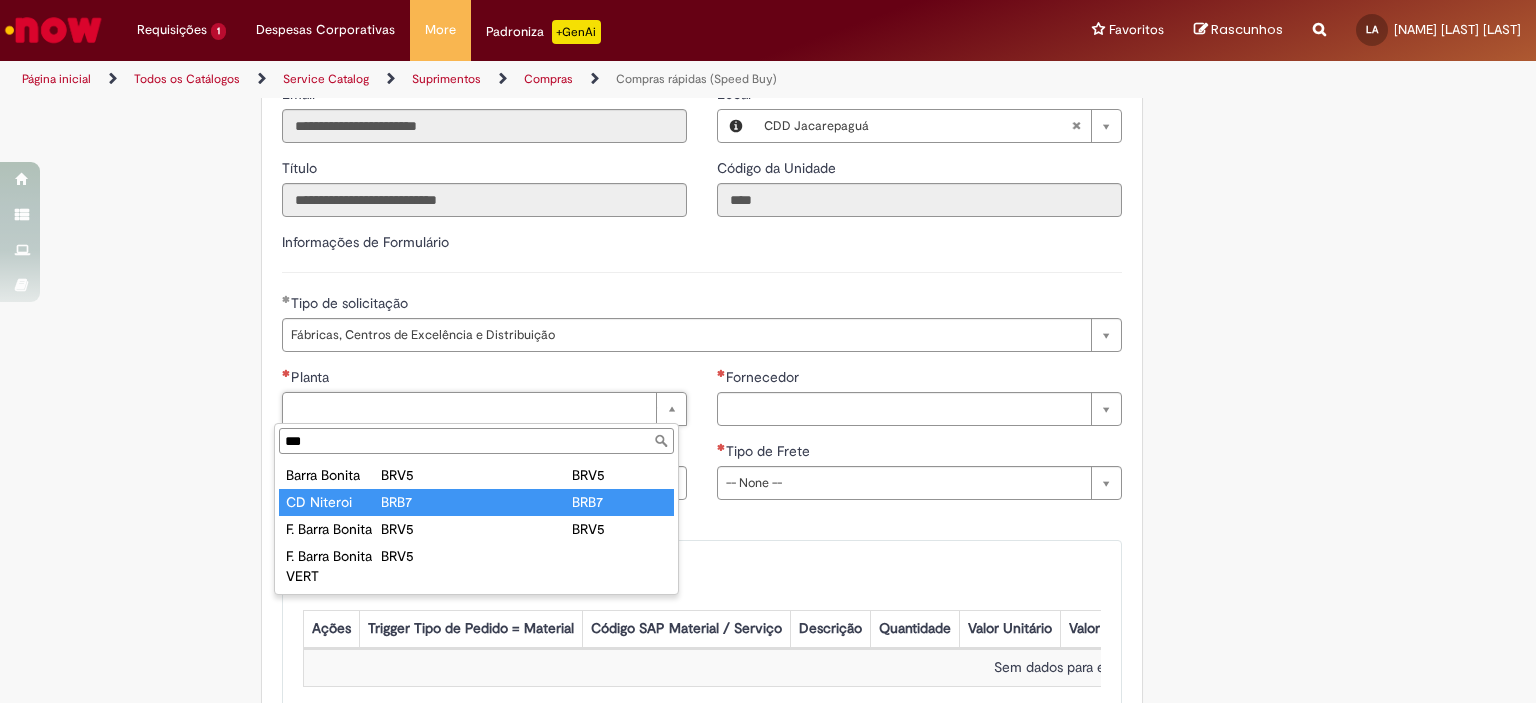 type on "**********" 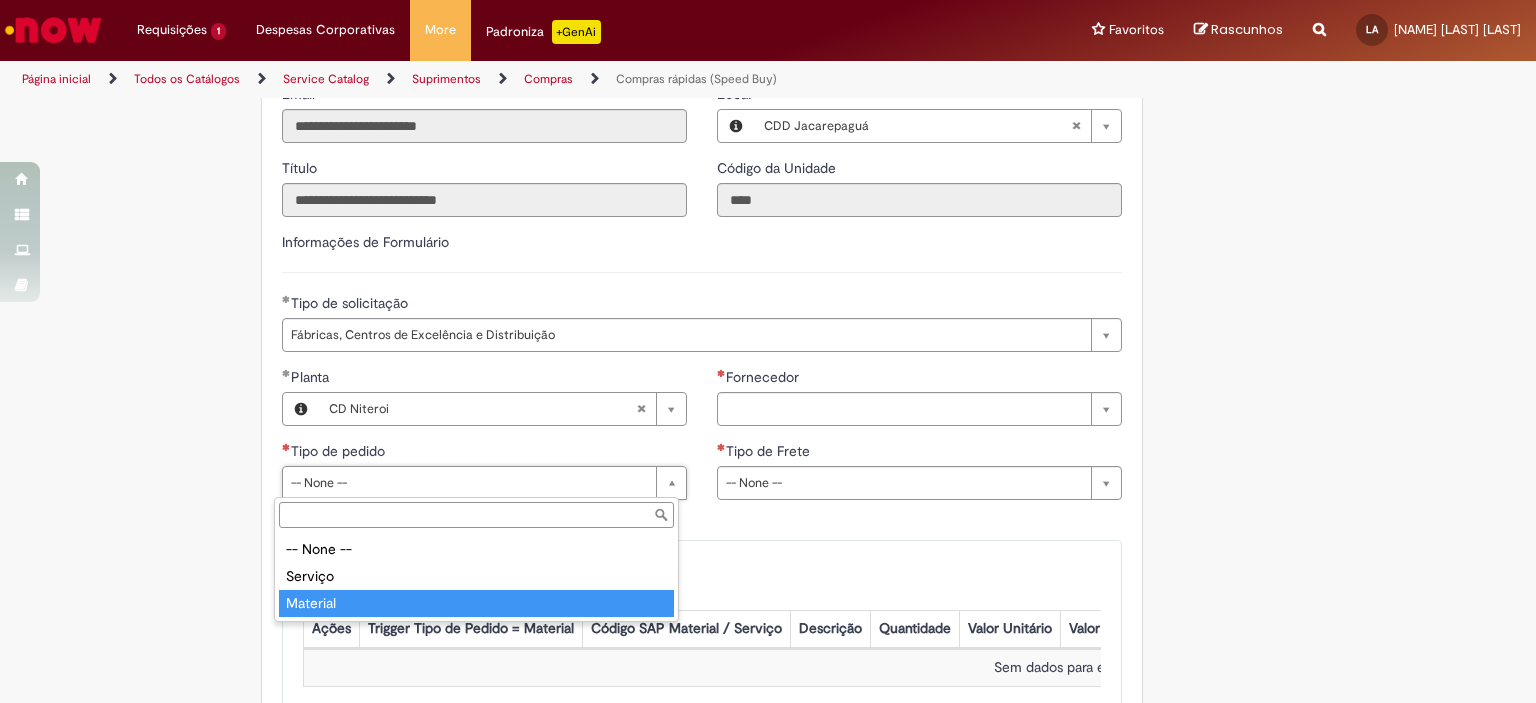 type on "********" 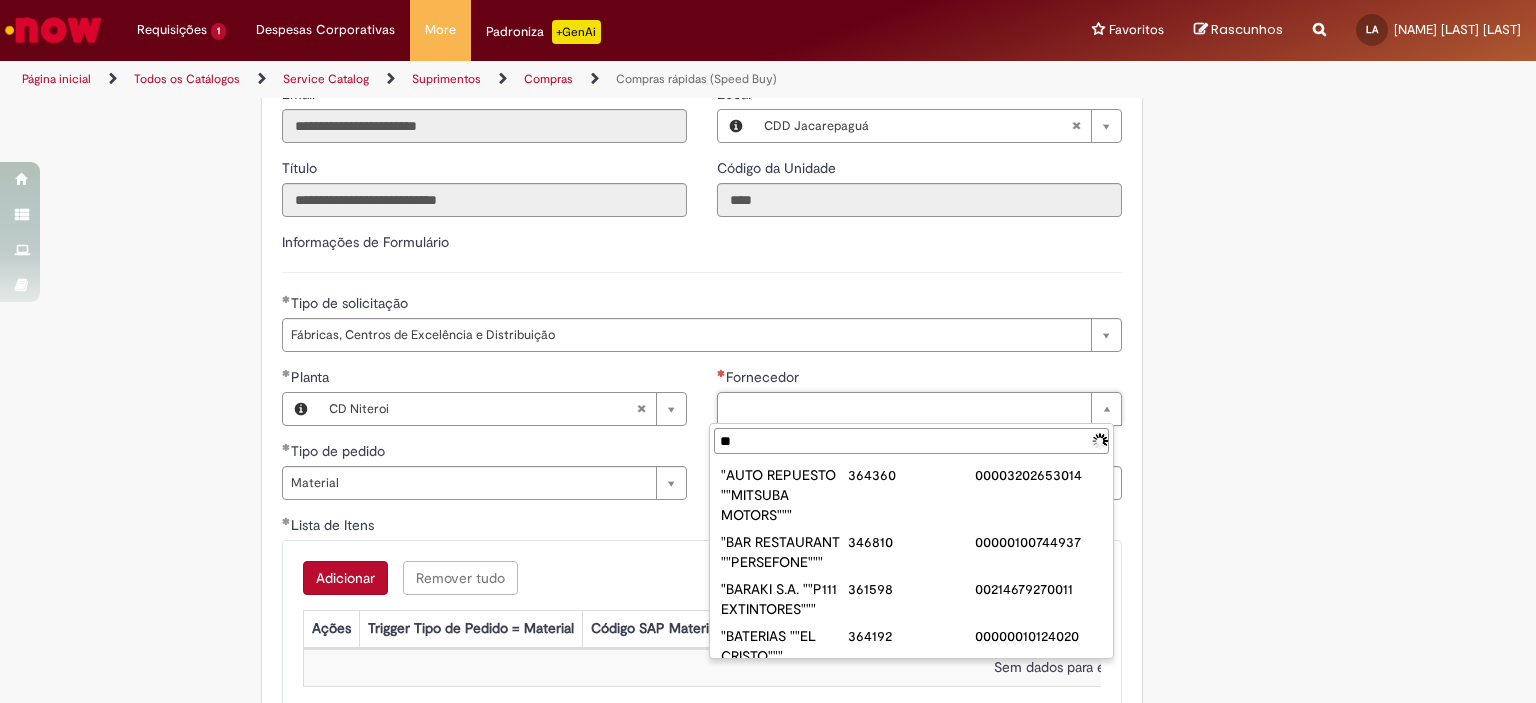 type on "*" 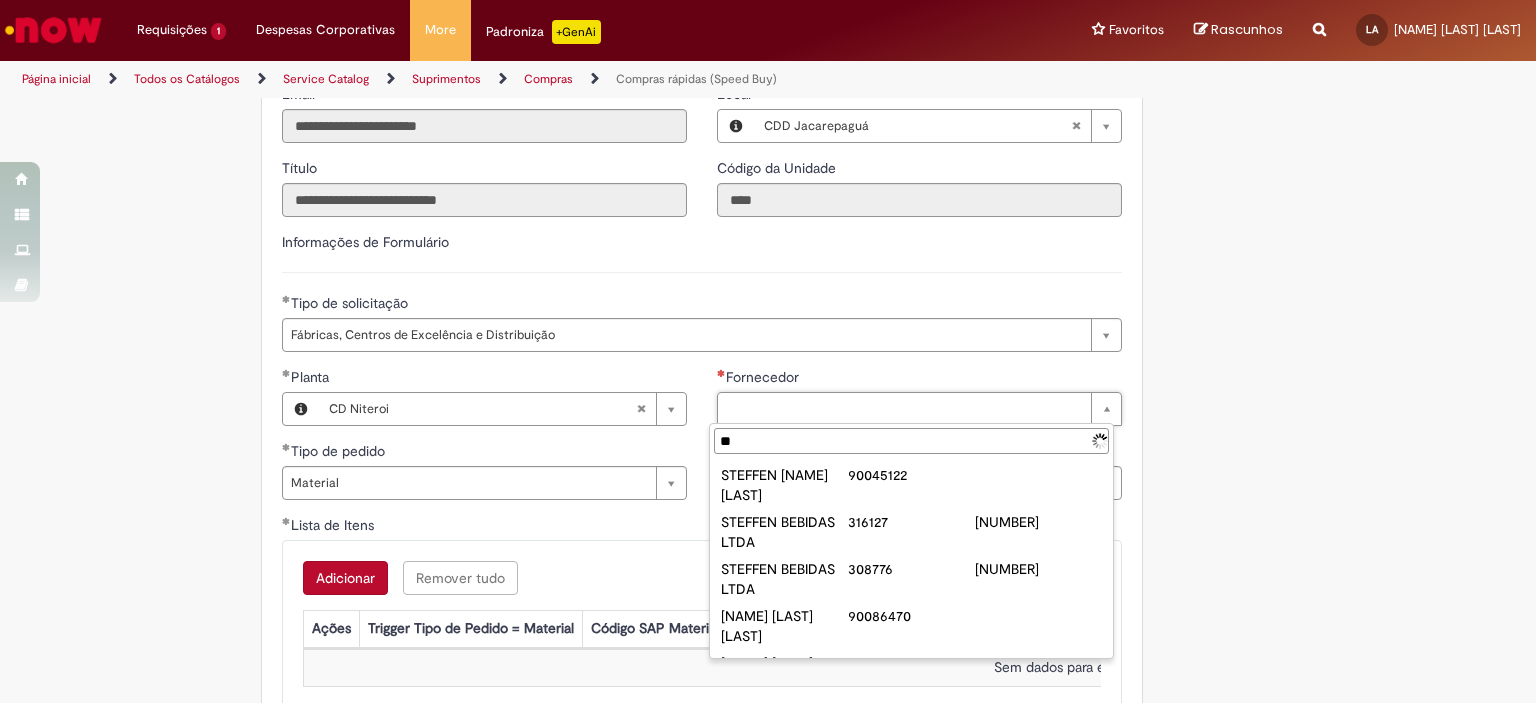 type on "*" 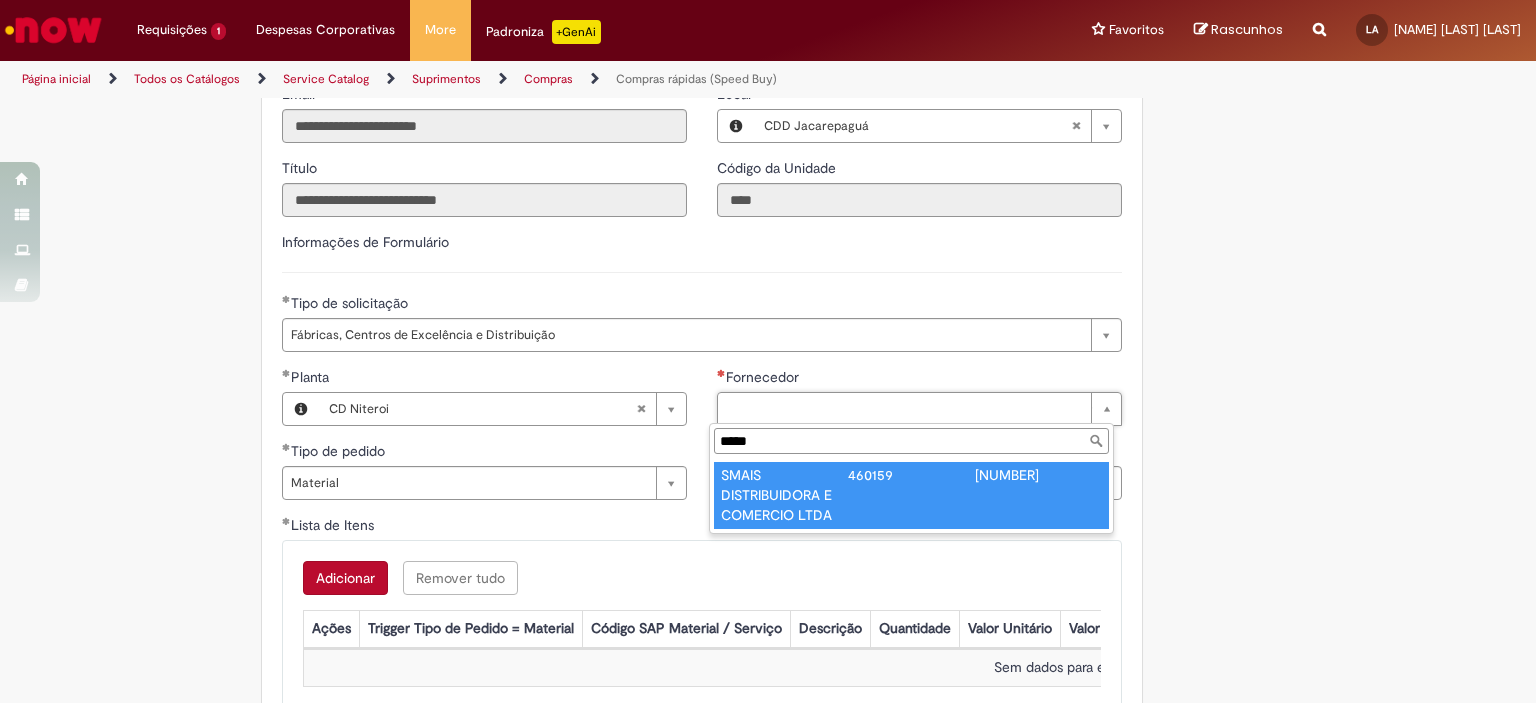 type on "*****" 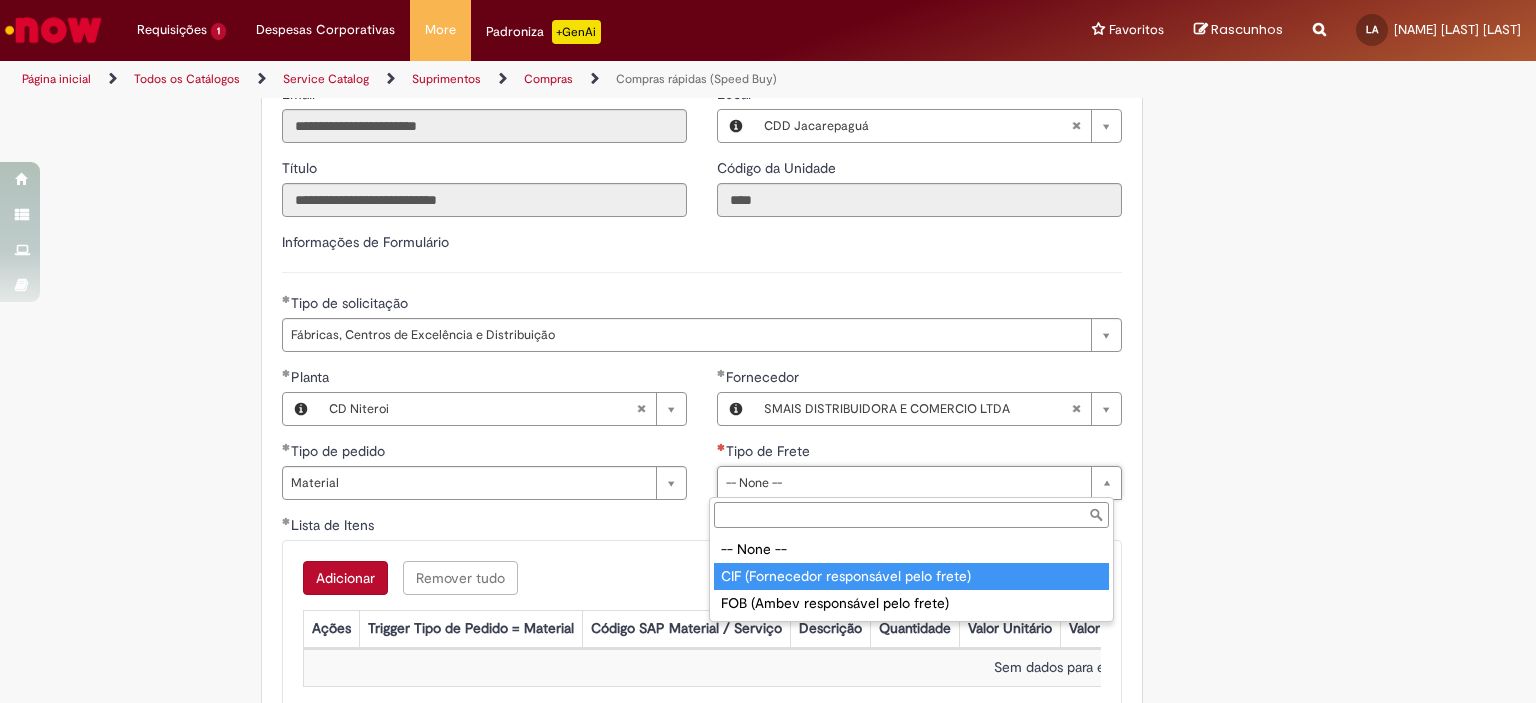 type on "**********" 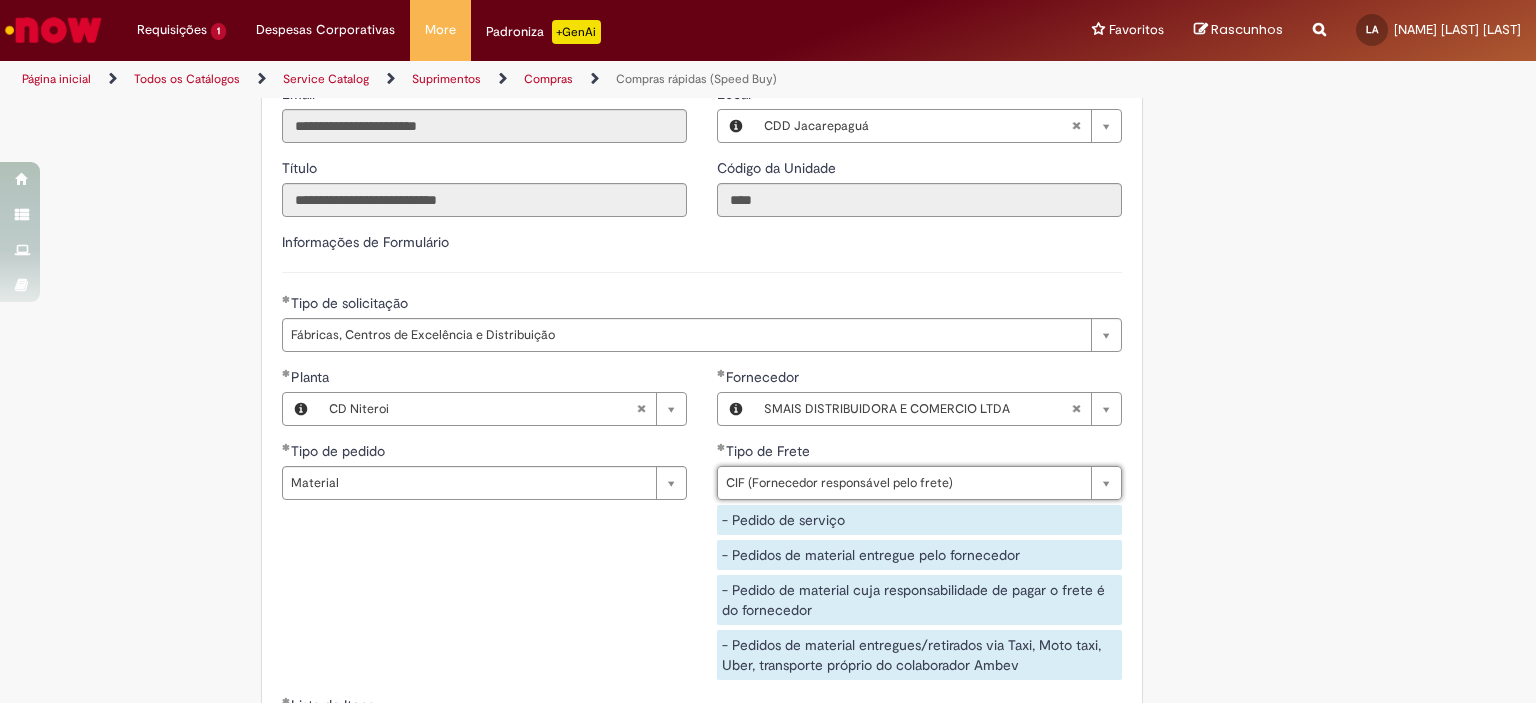 scroll, scrollTop: 2916, scrollLeft: 0, axis: vertical 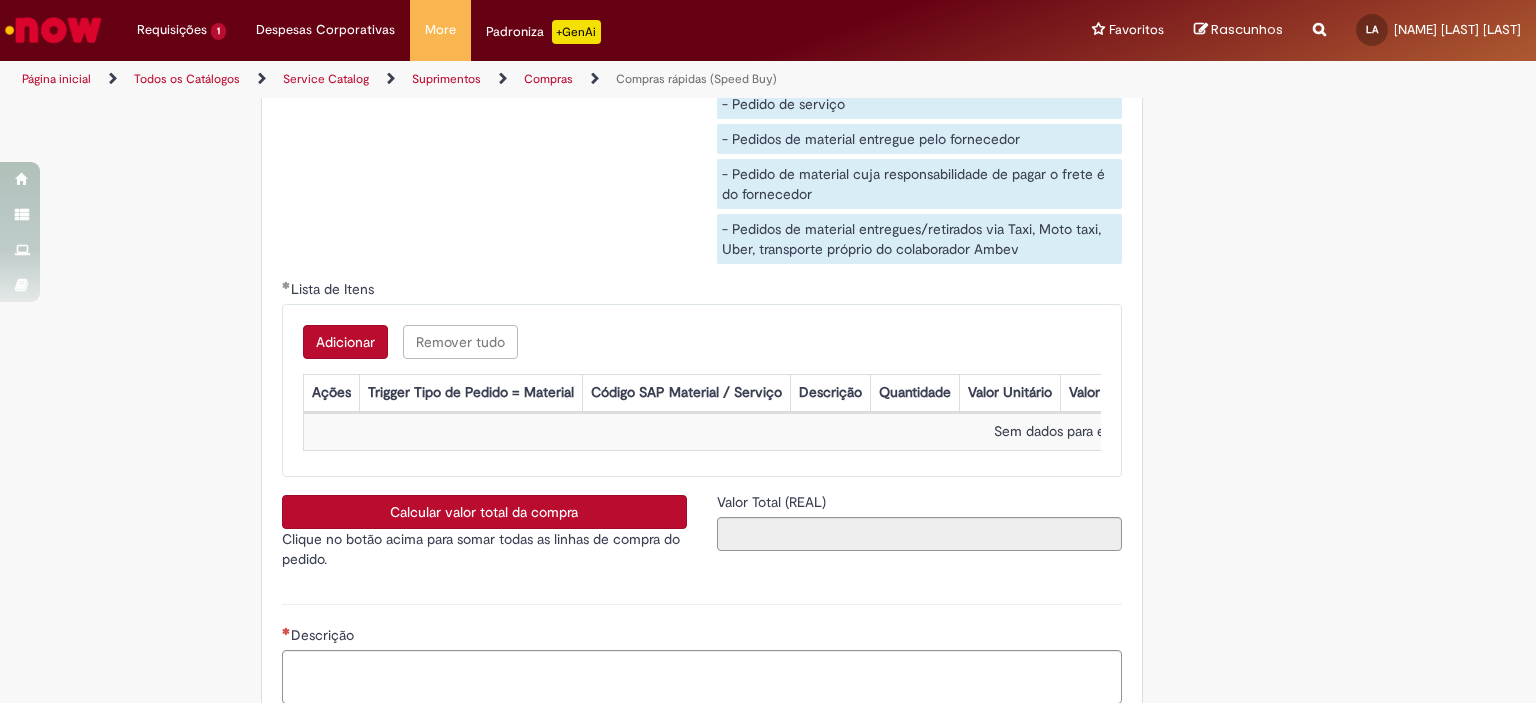 click on "Adicionar" at bounding box center (345, 342) 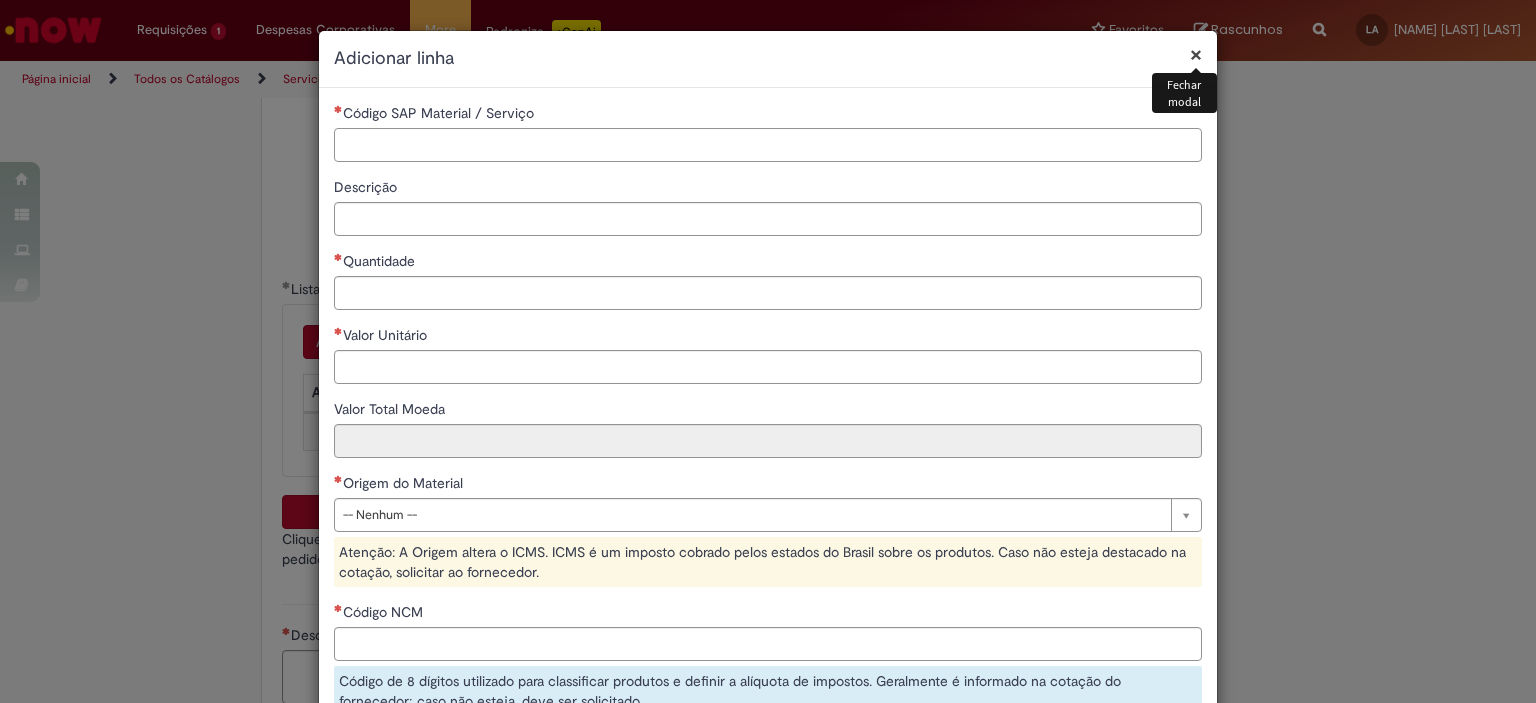 click on "Código SAP Material / Serviço" at bounding box center (768, 145) 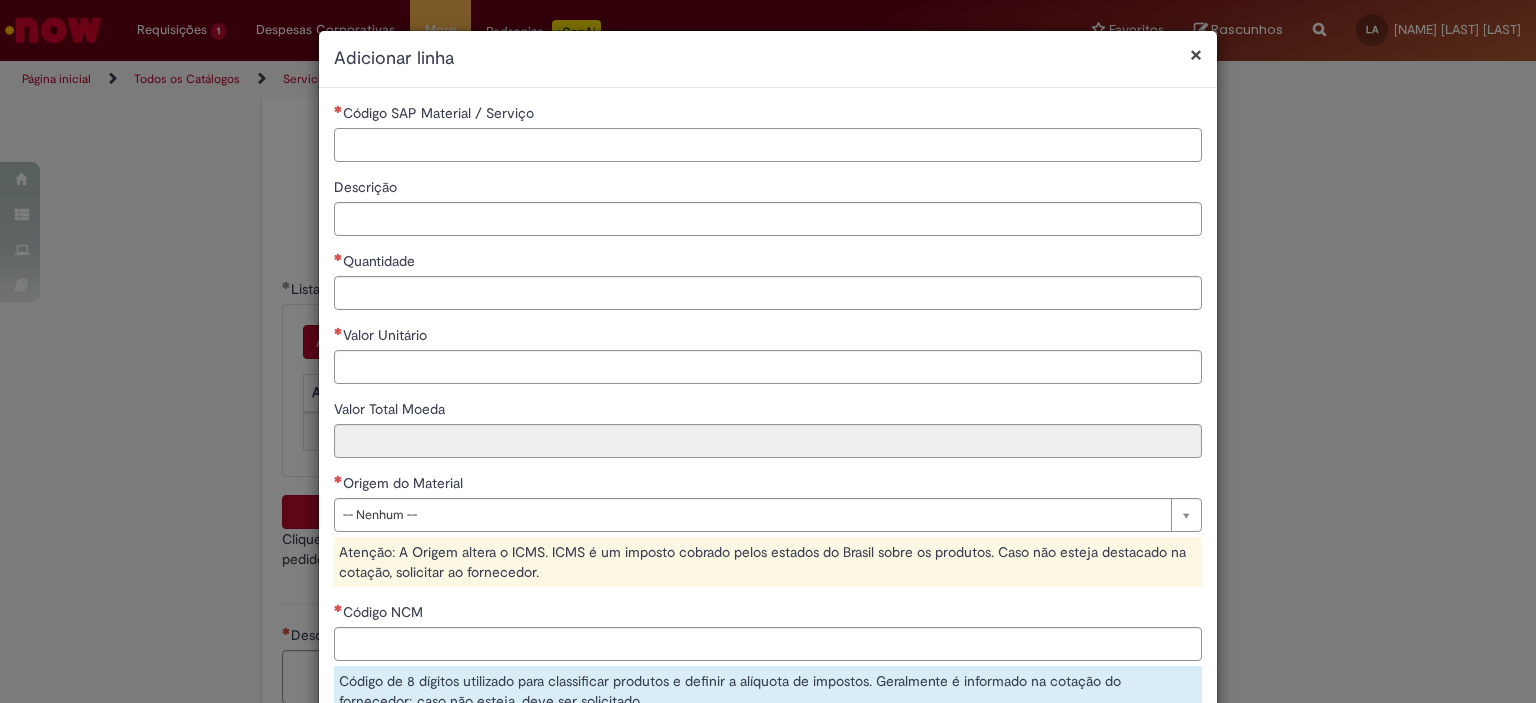paste on "********" 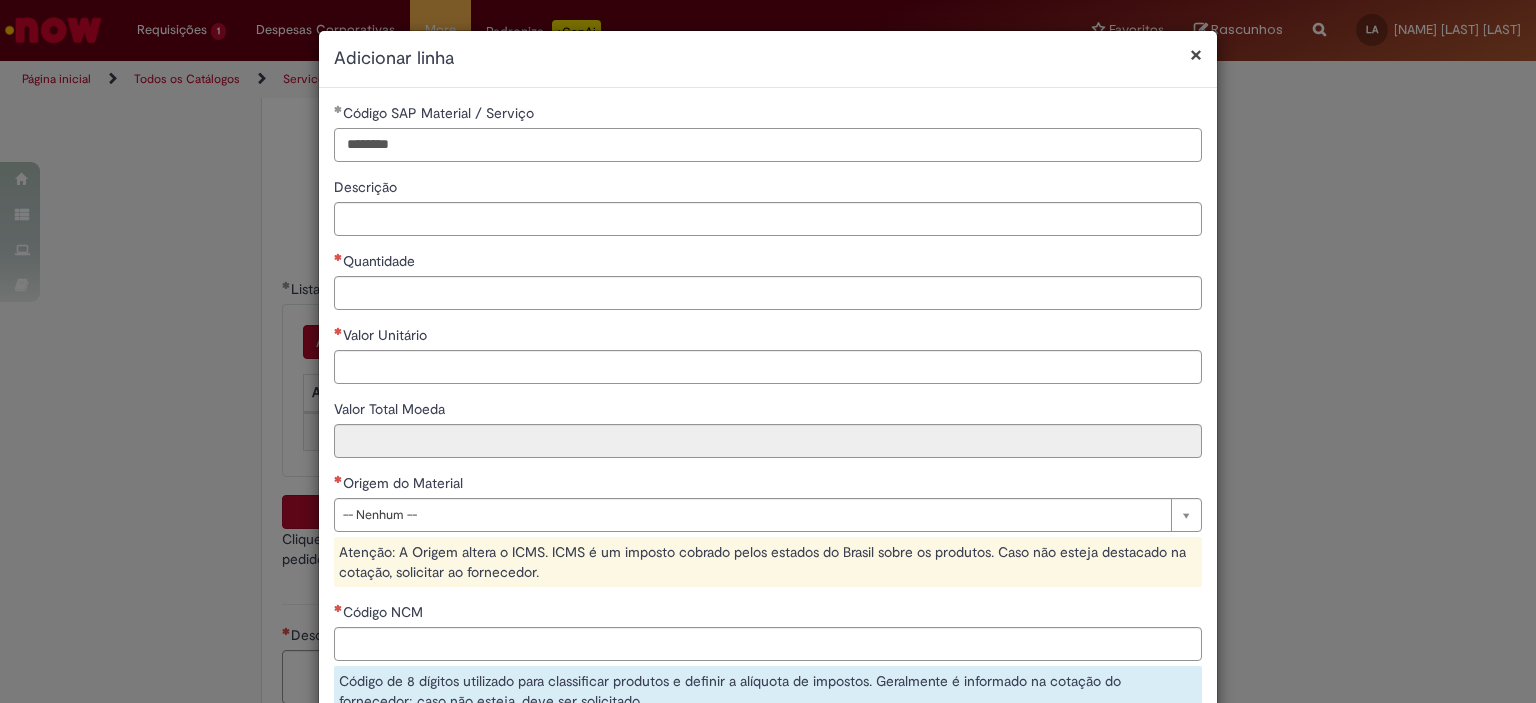 type on "********" 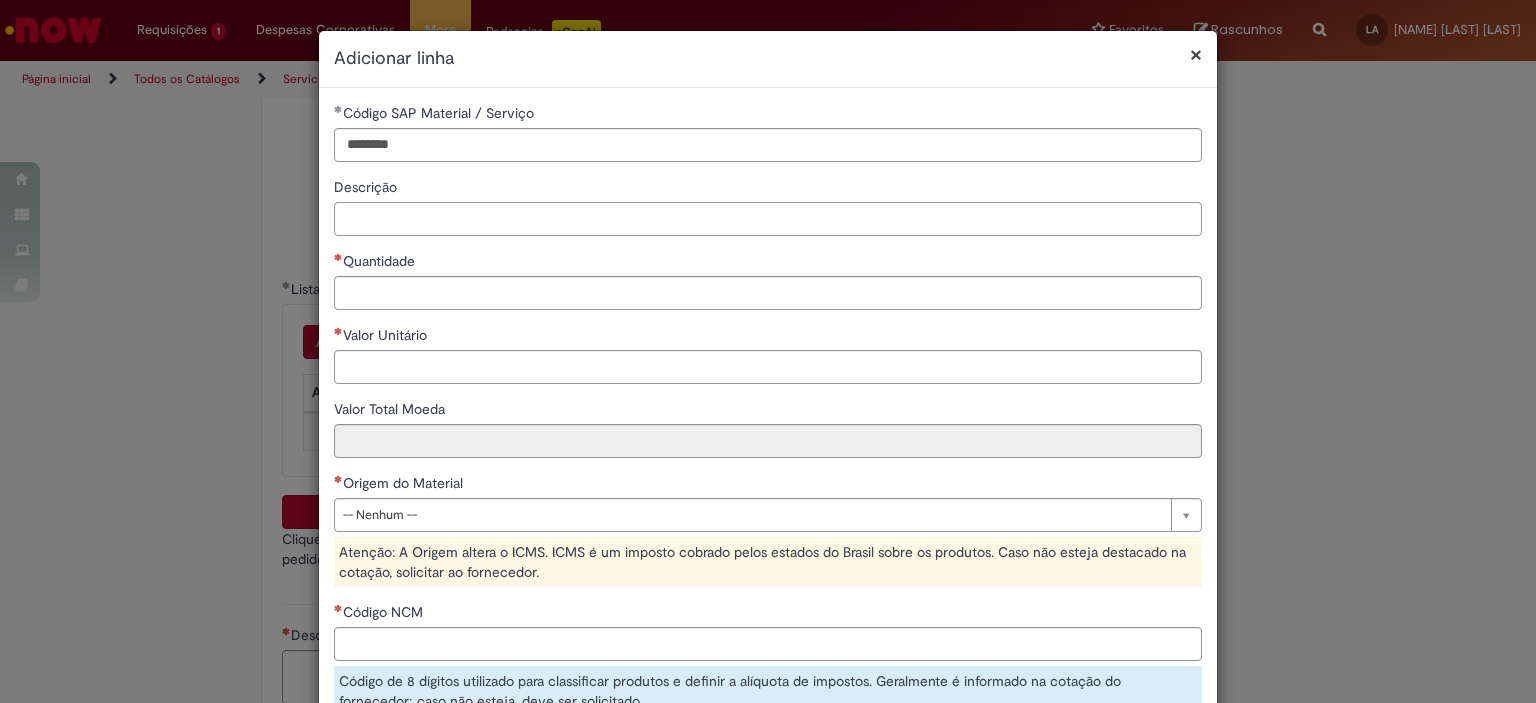 click on "Descrição" at bounding box center [768, 219] 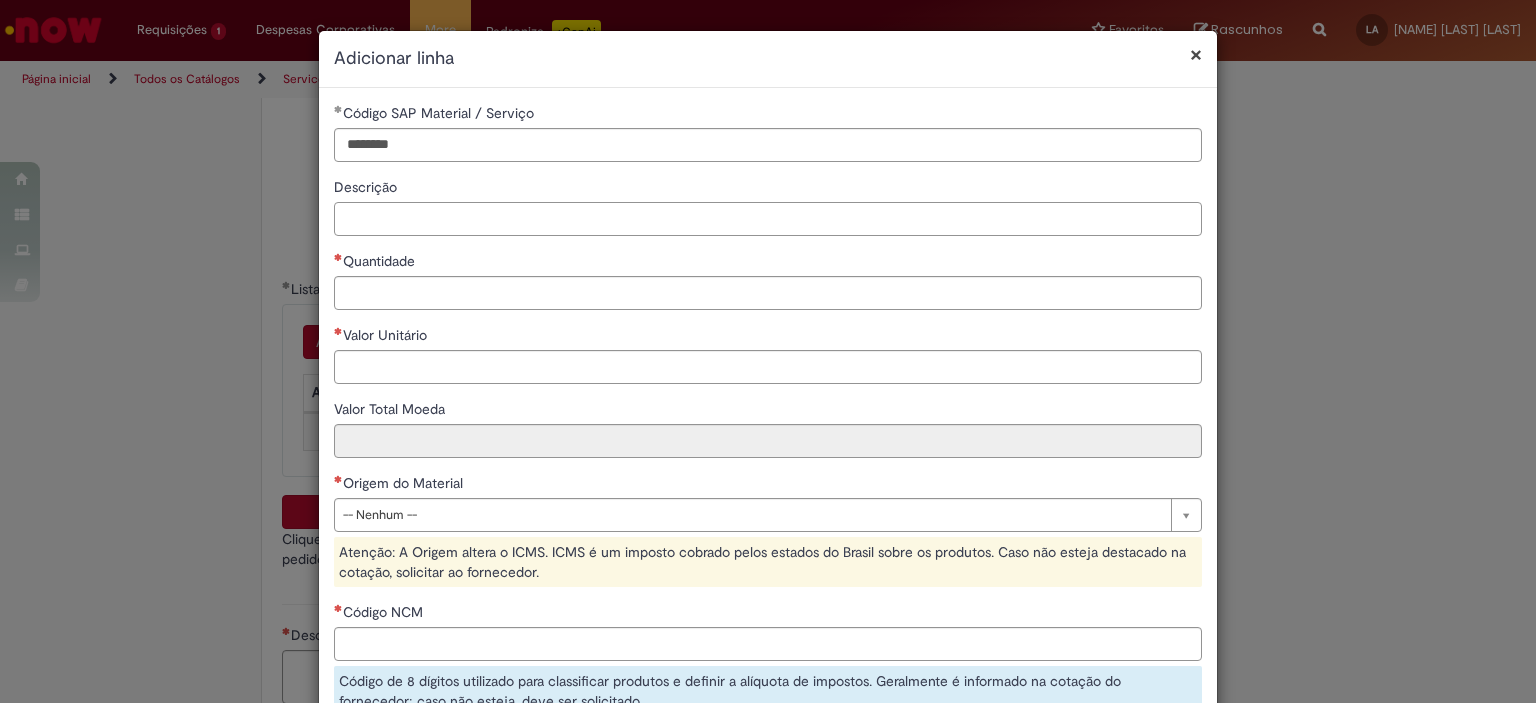 paste on "********" 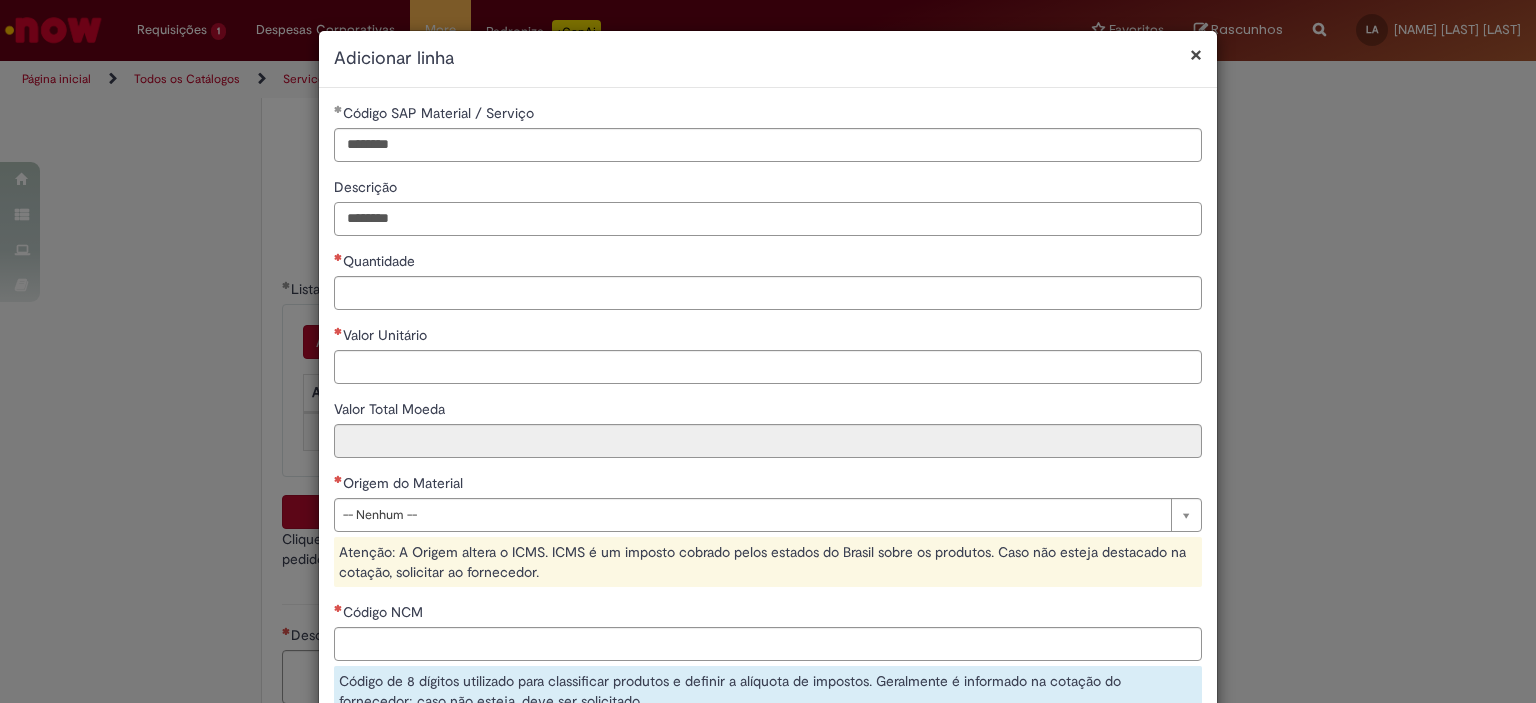drag, startPoint x: 416, startPoint y: 211, endPoint x: 116, endPoint y: 237, distance: 301.12457 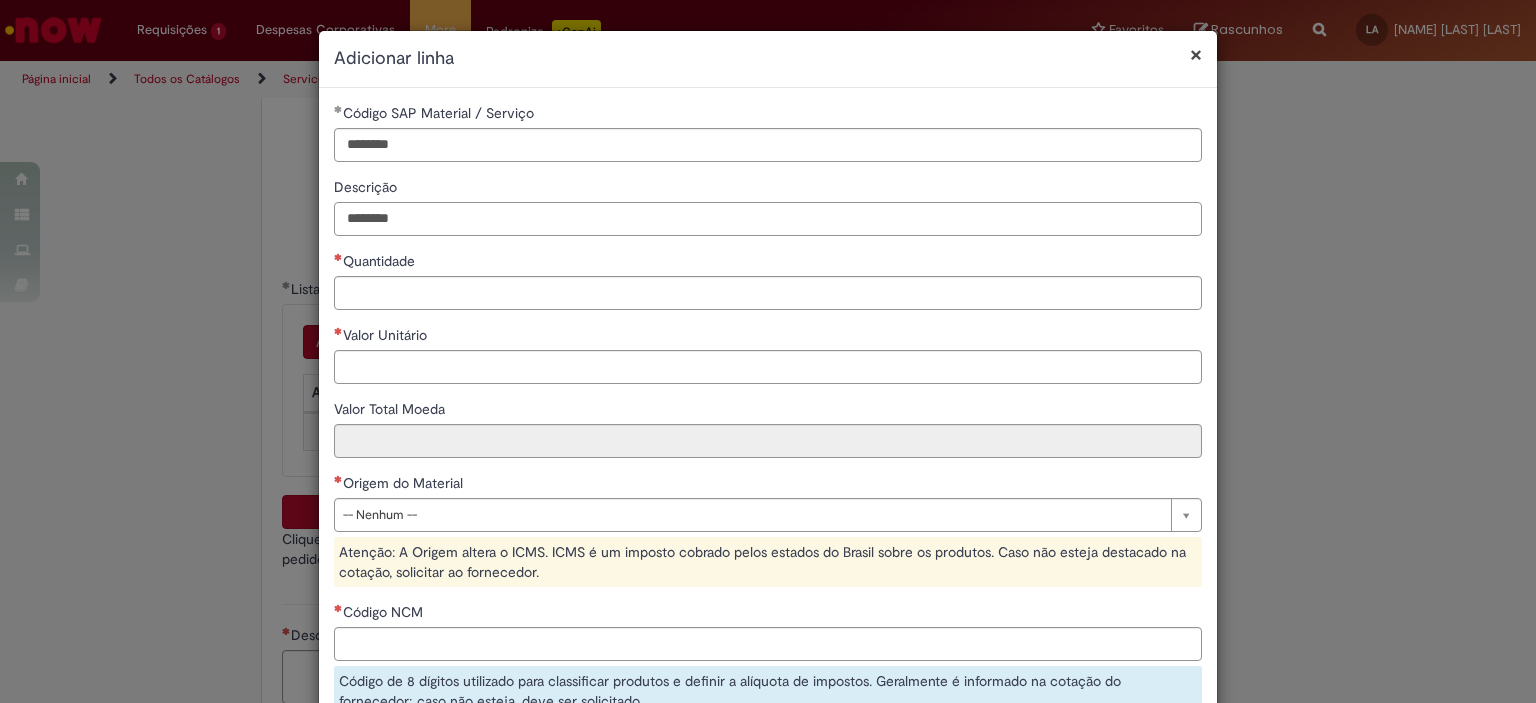 type on "********" 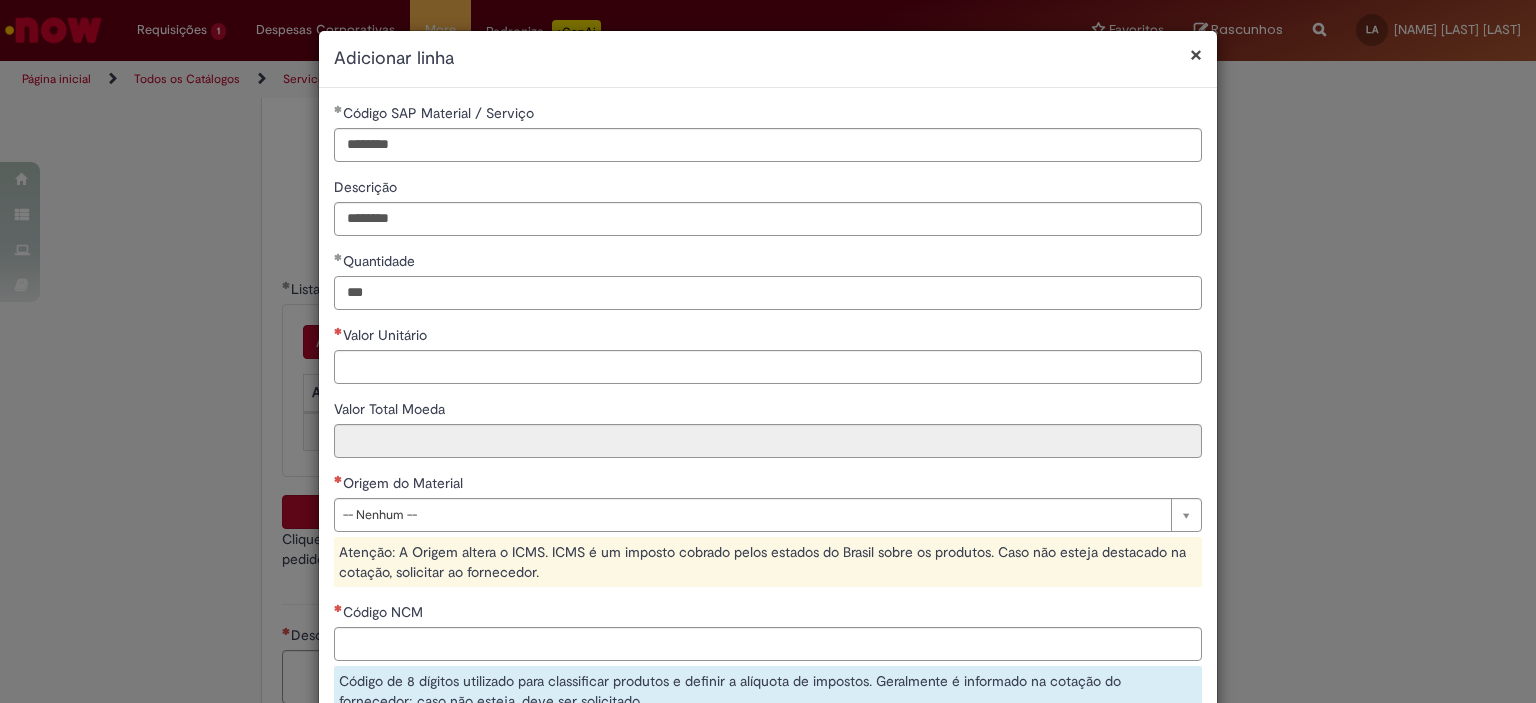 type on "***" 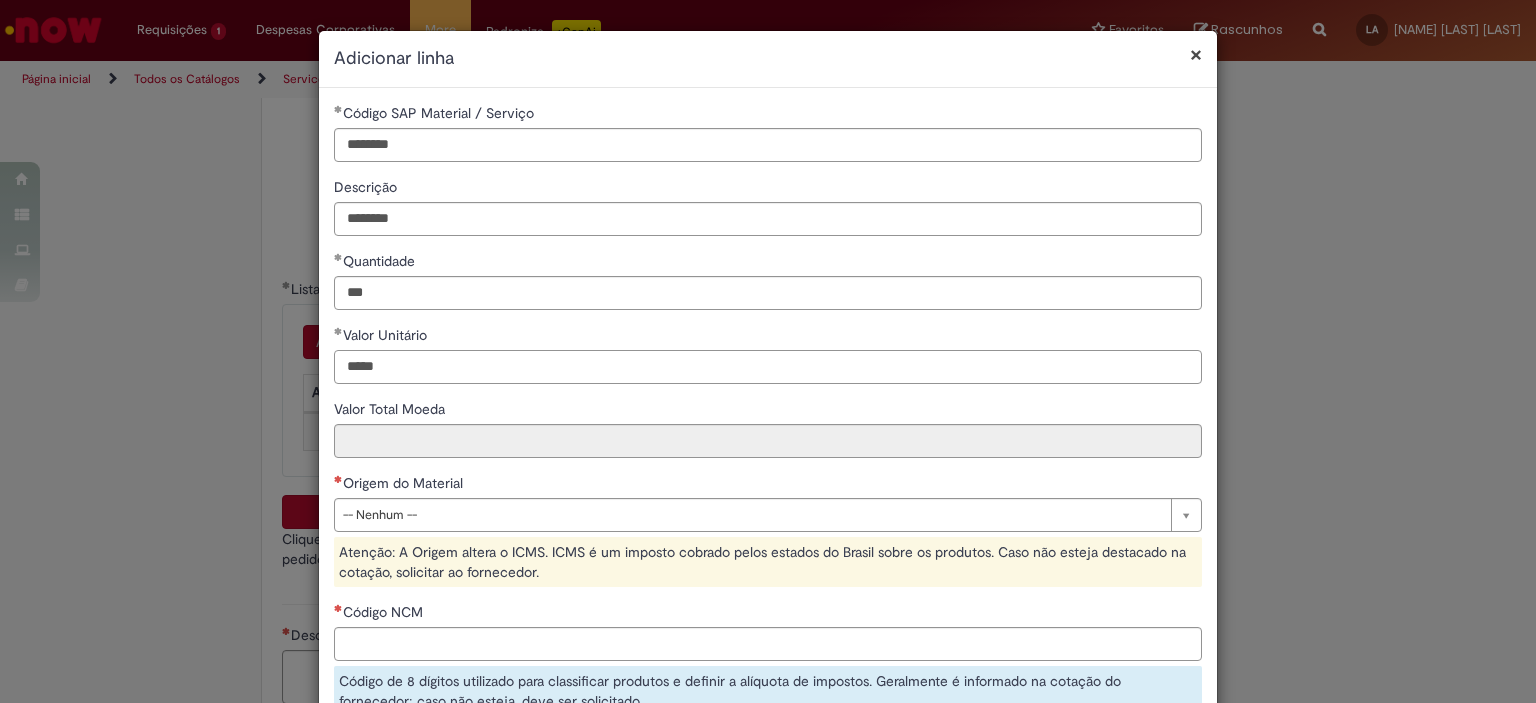 type on "*****" 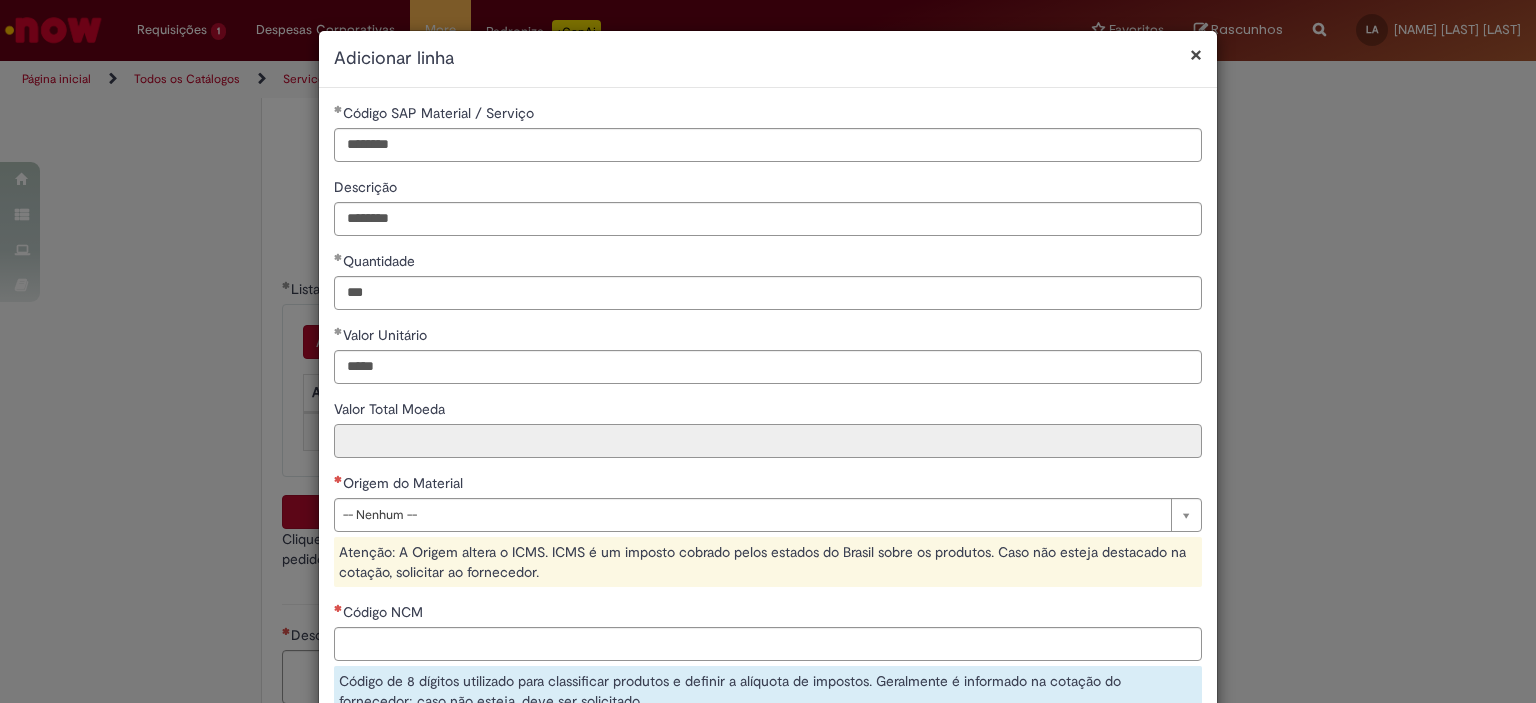 type on "********" 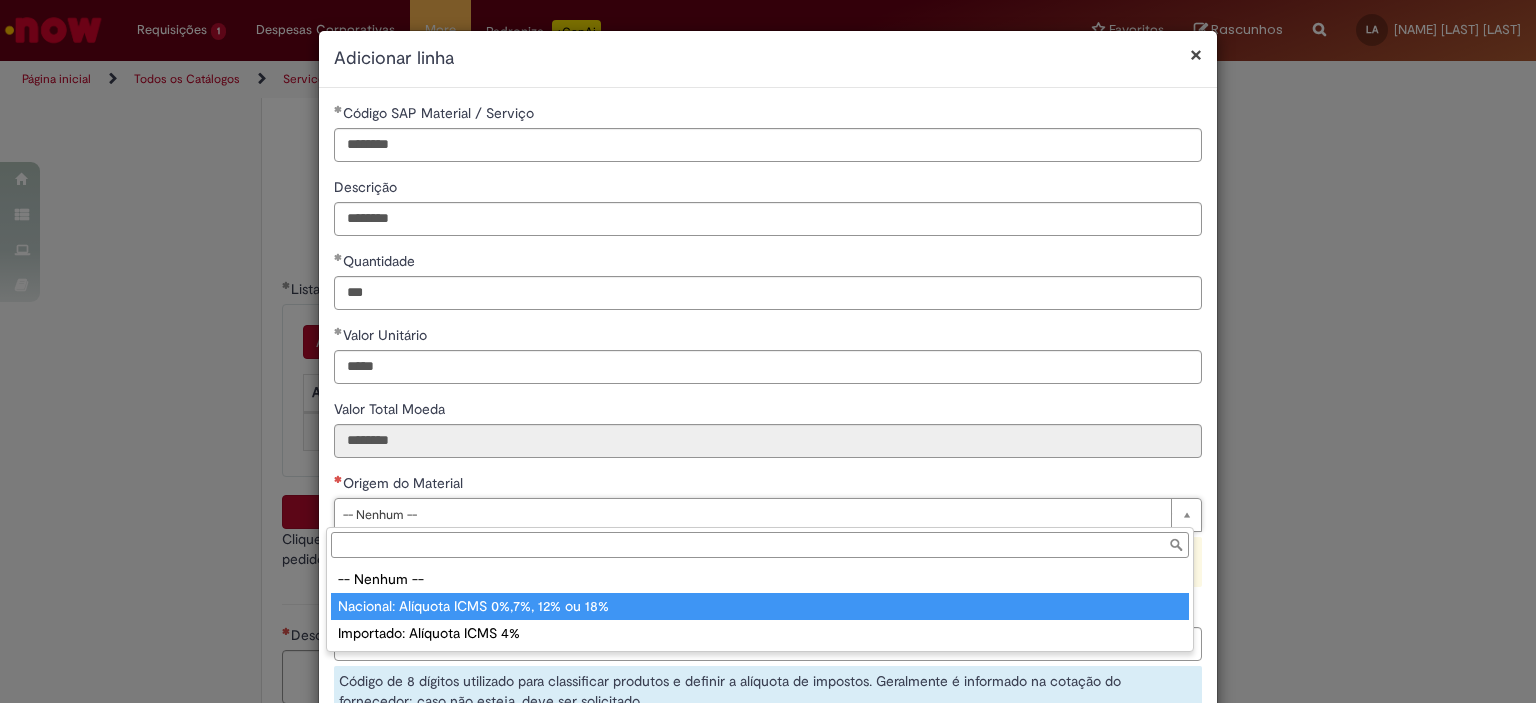 type on "**********" 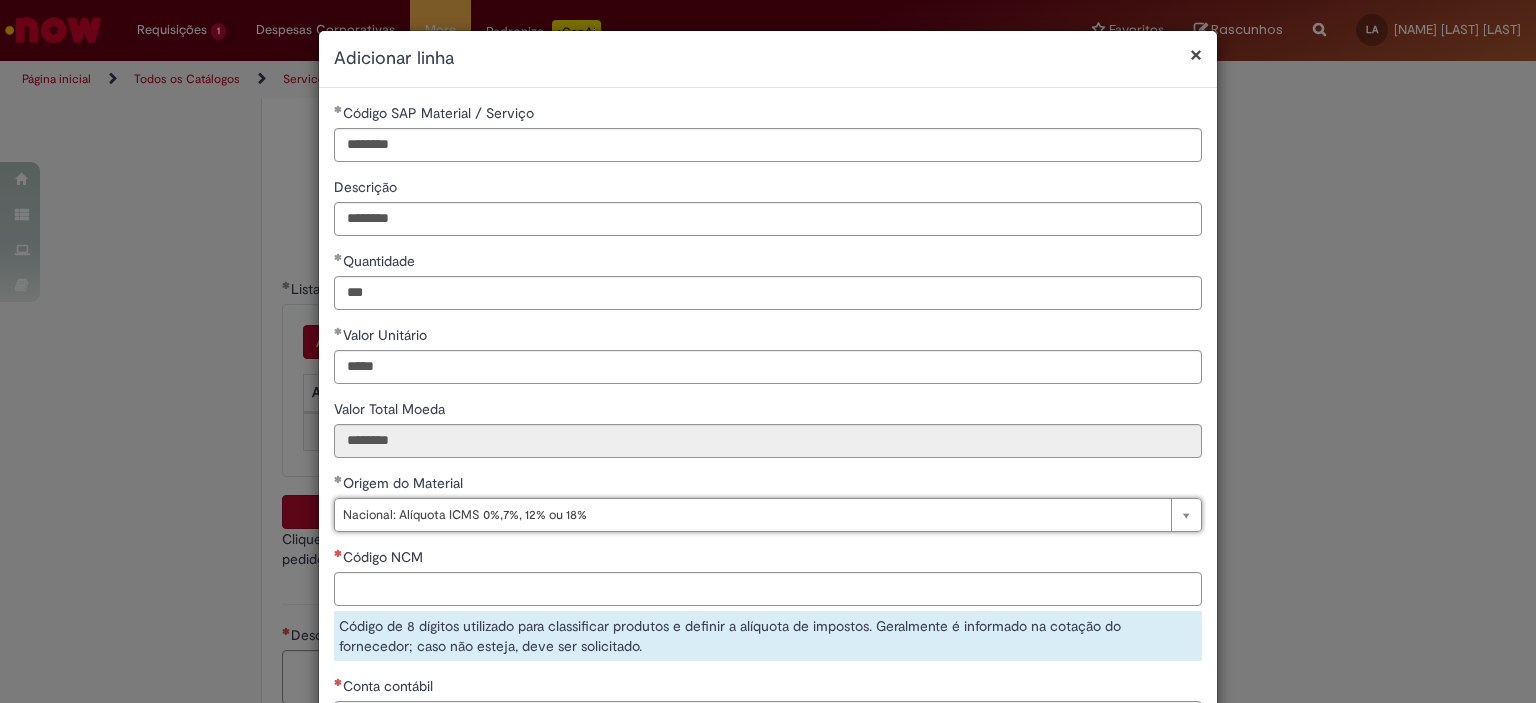 scroll, scrollTop: 83, scrollLeft: 0, axis: vertical 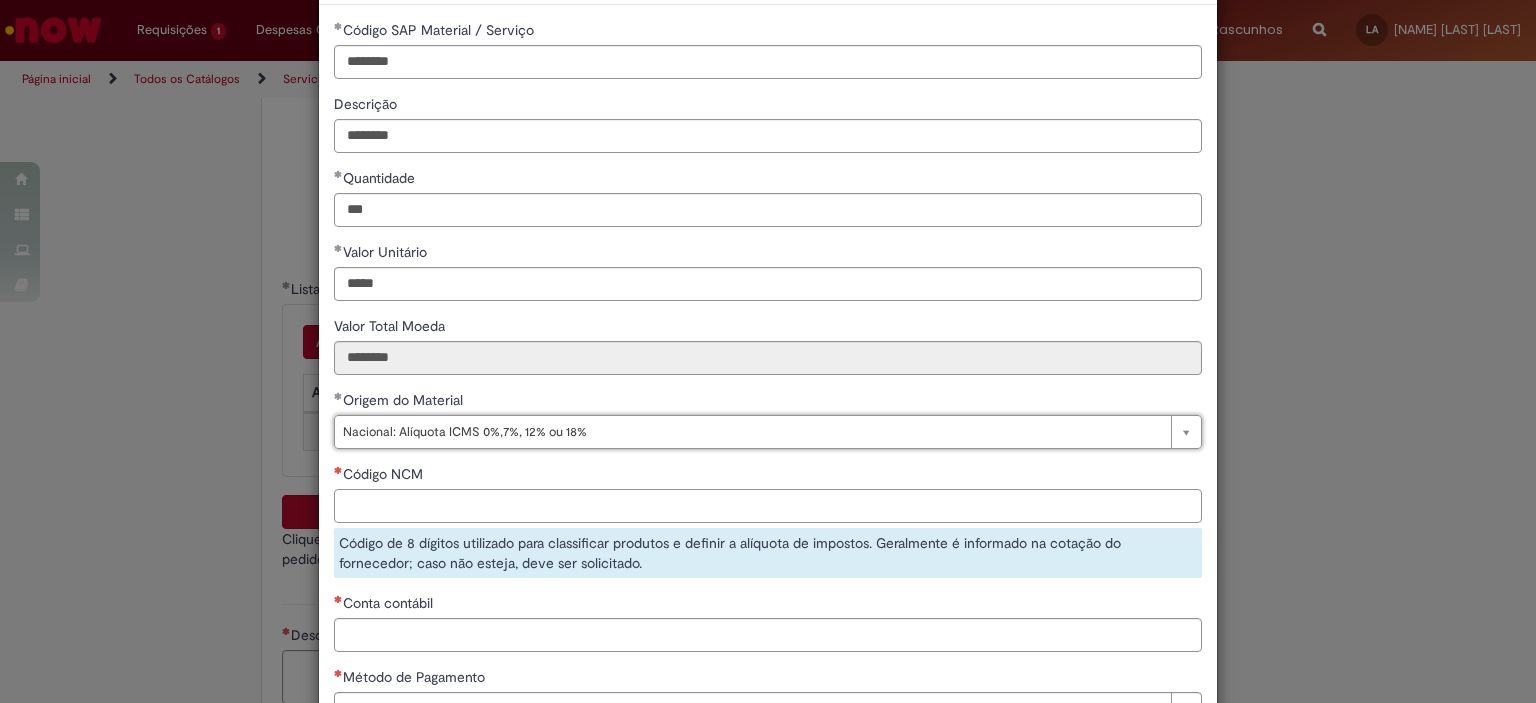 click on "Código NCM" at bounding box center [768, 506] 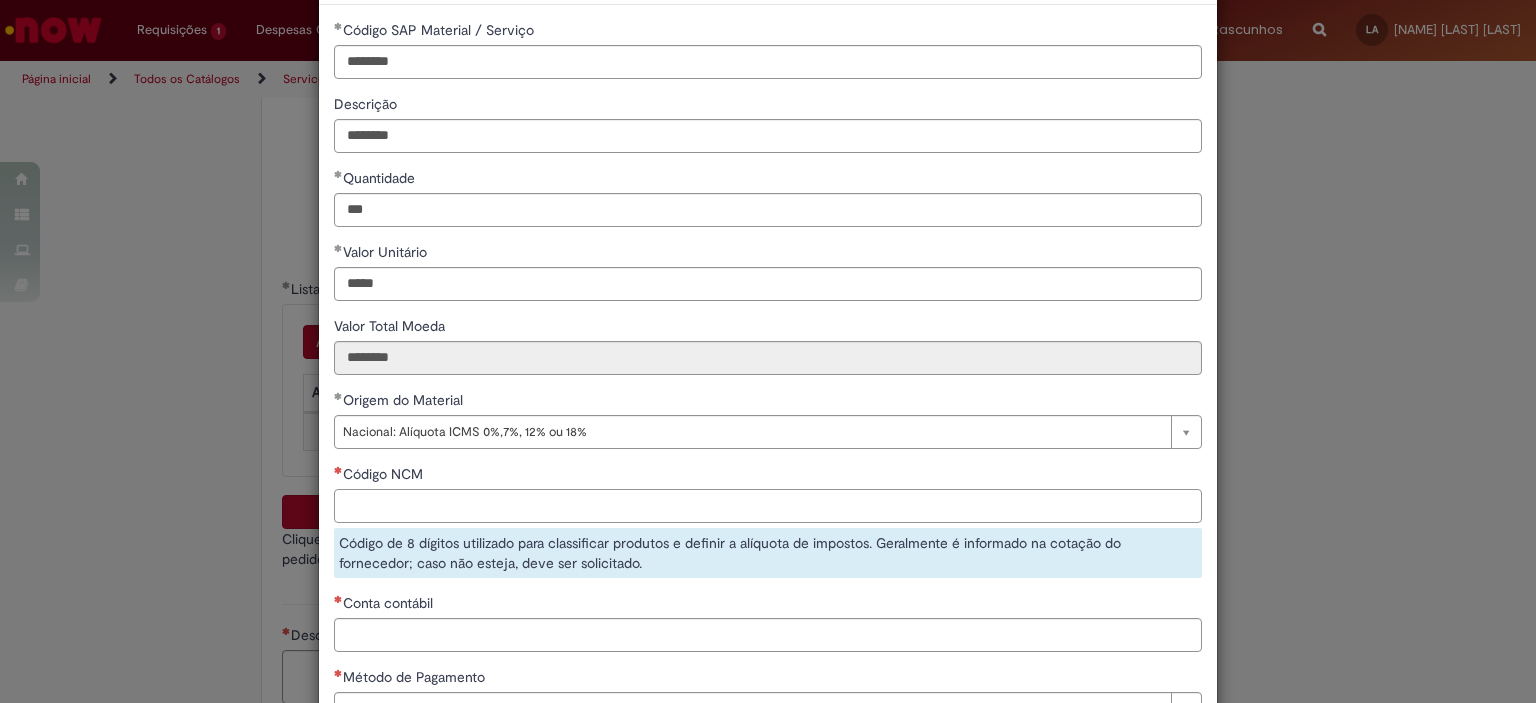 paste on "********" 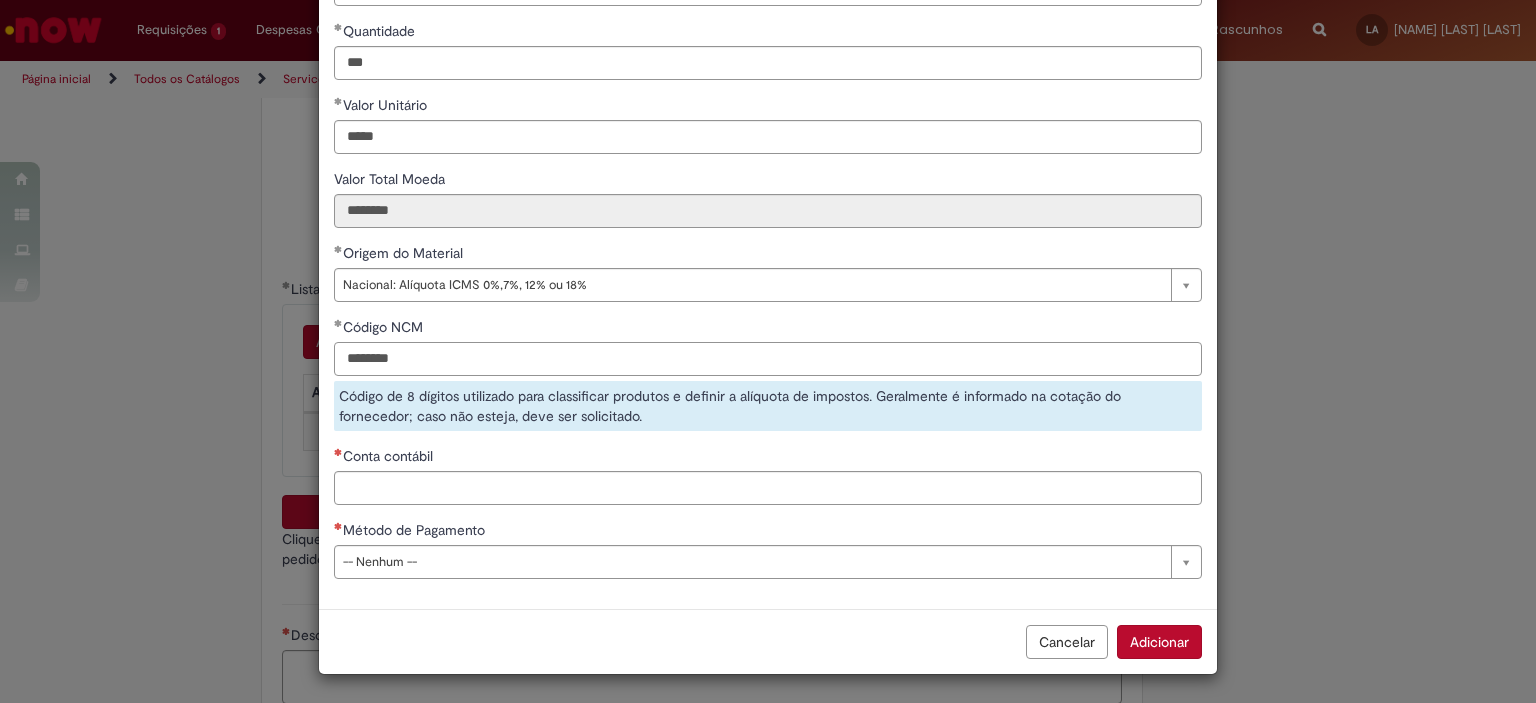 type on "********" 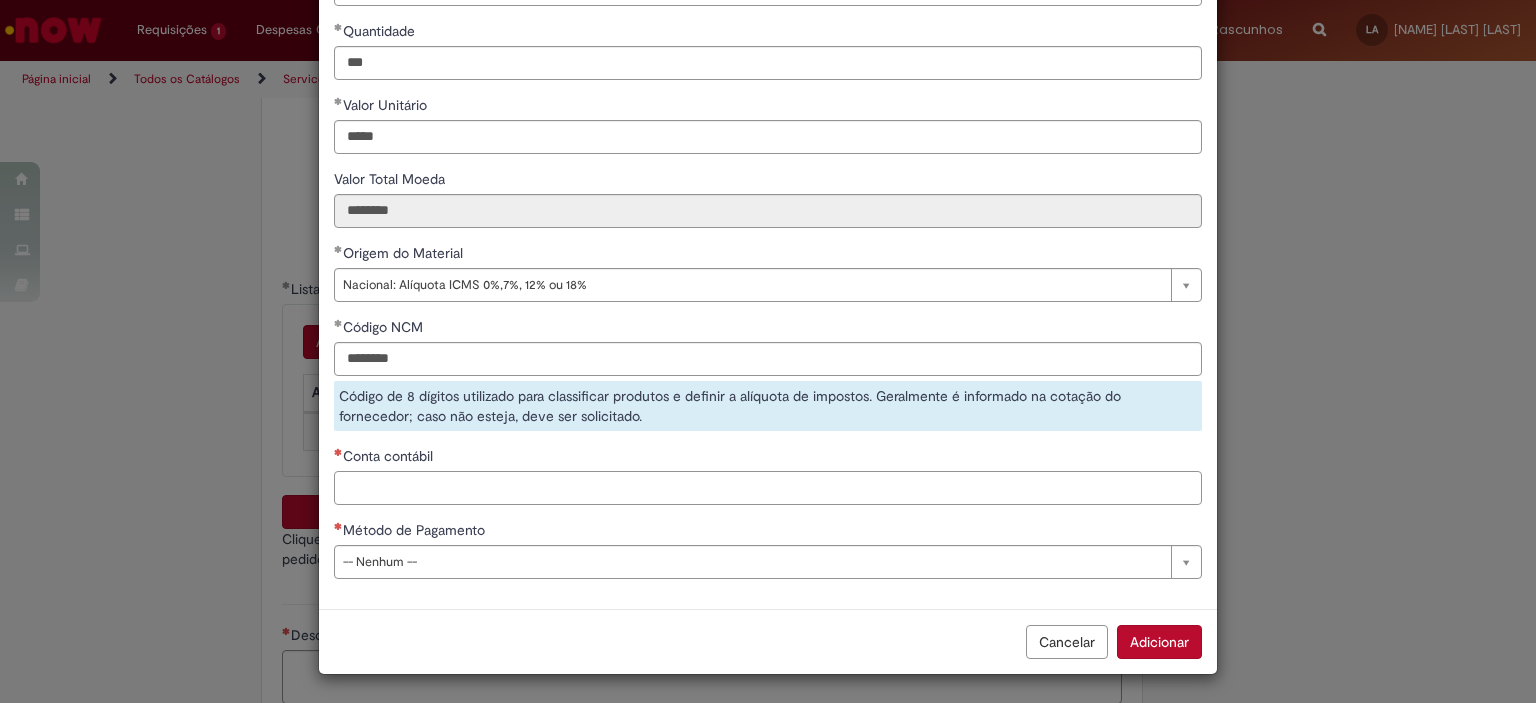 click on "Conta contábil" at bounding box center (768, 488) 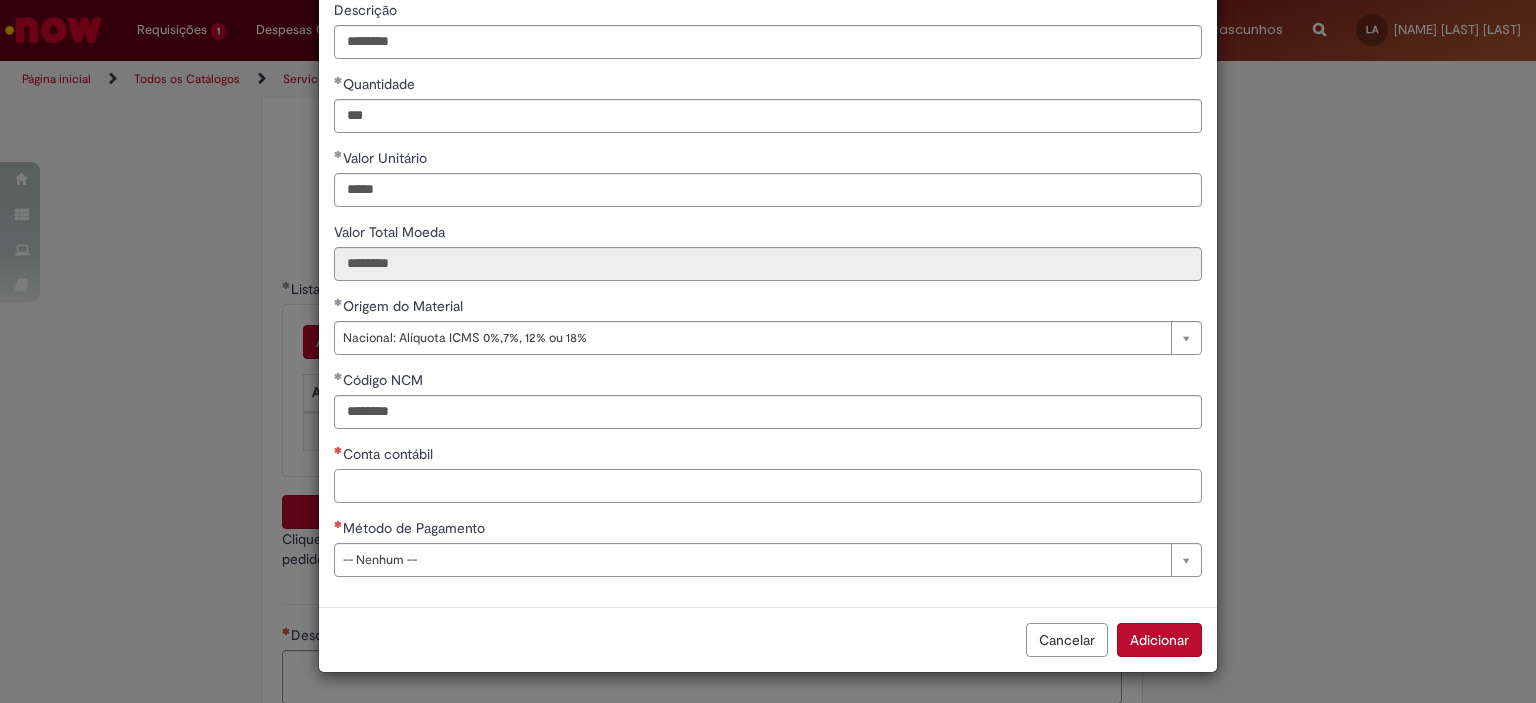 scroll, scrollTop: 175, scrollLeft: 0, axis: vertical 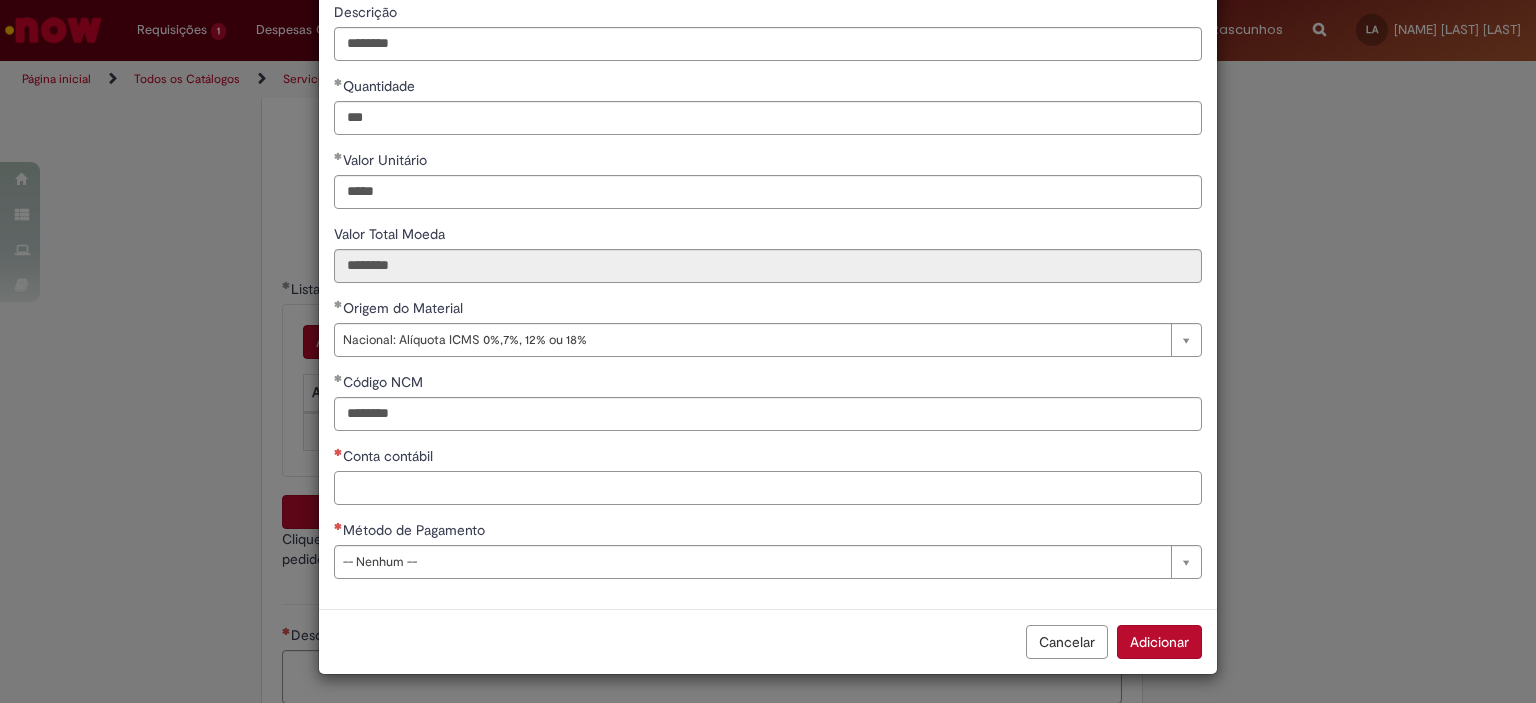 paste on "********" 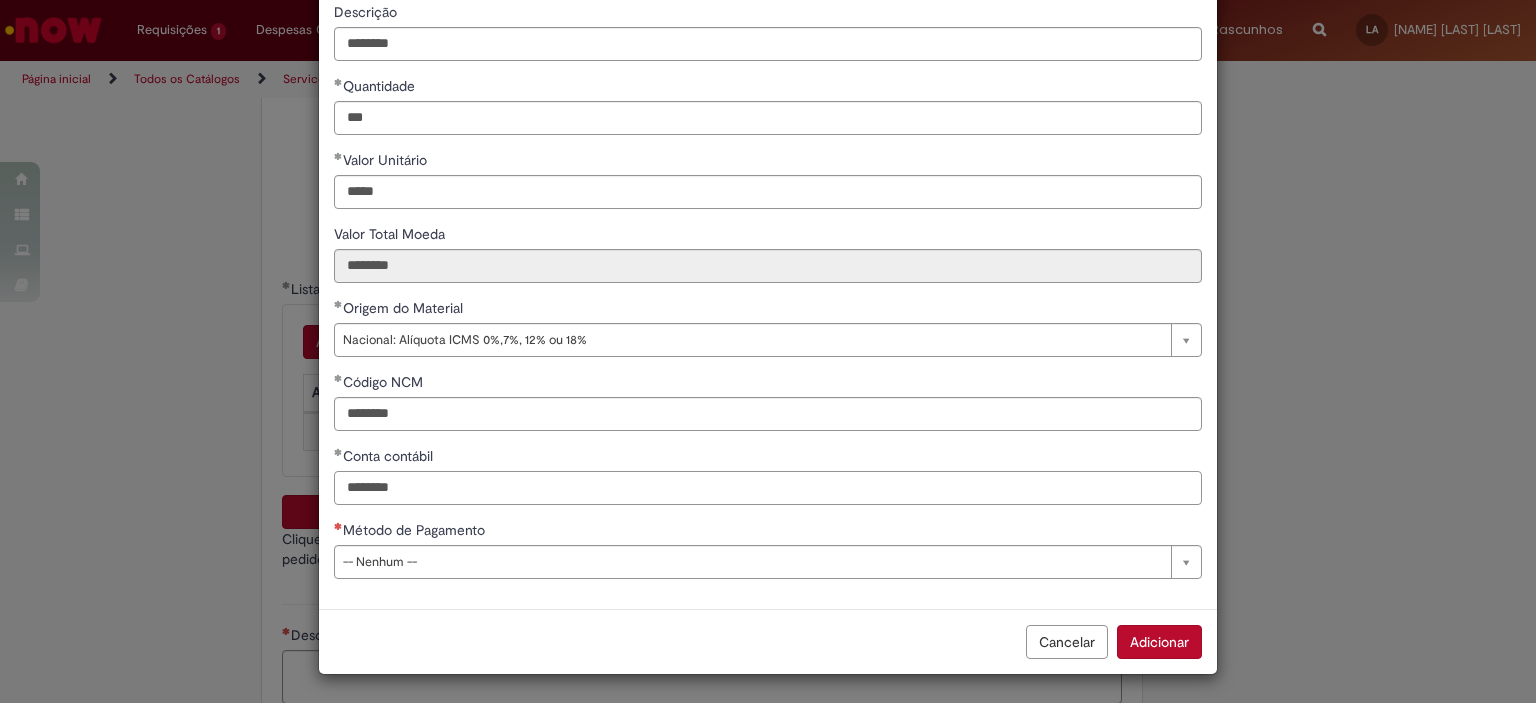 type on "********" 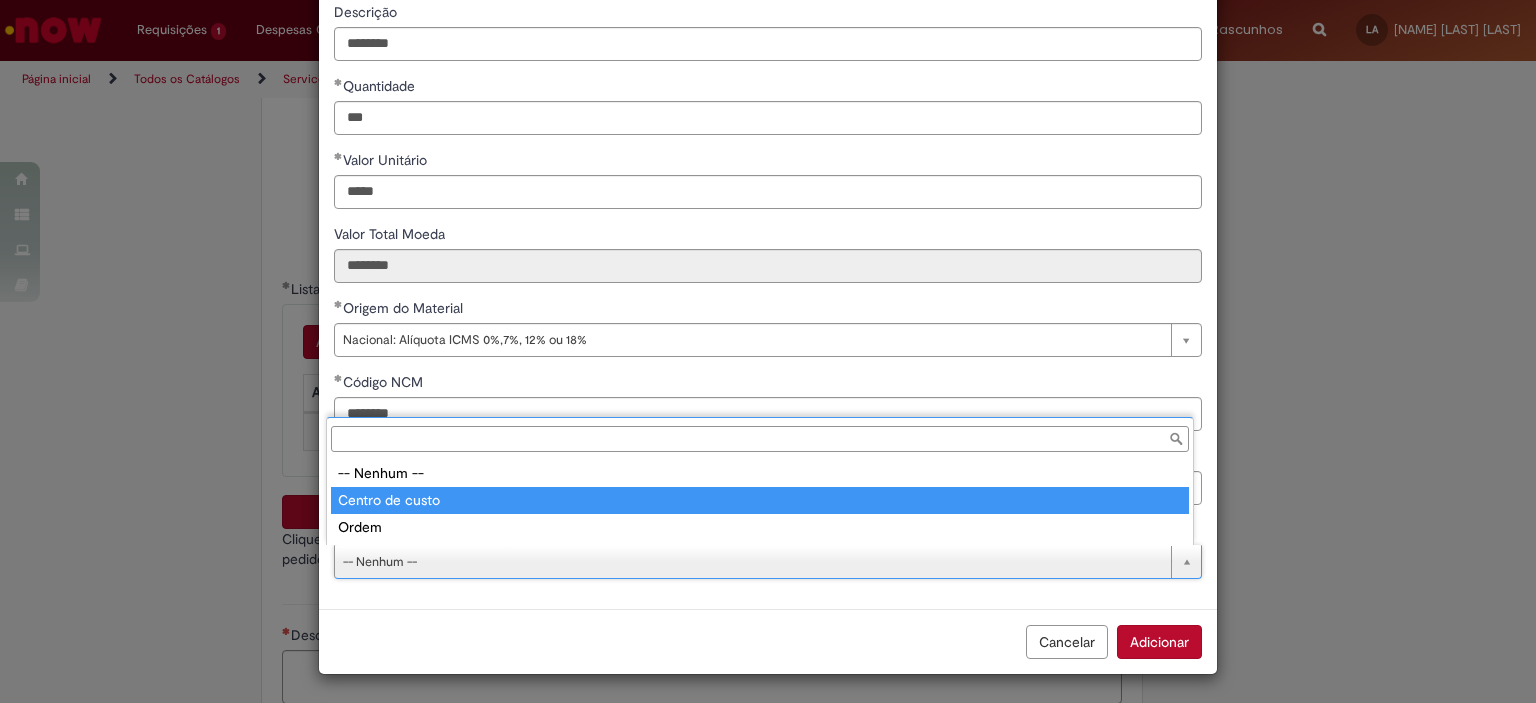 type on "**********" 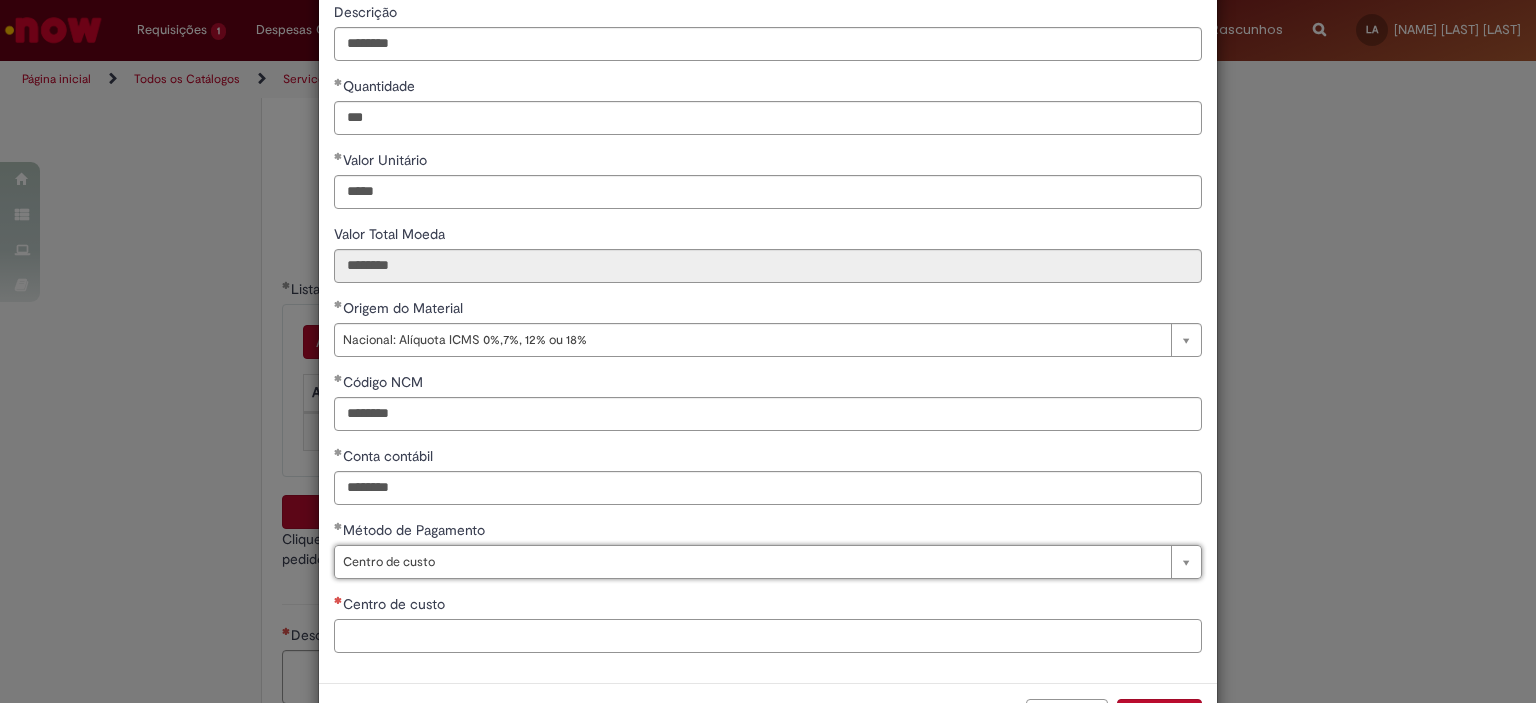 click on "Centro de custo" at bounding box center [768, 636] 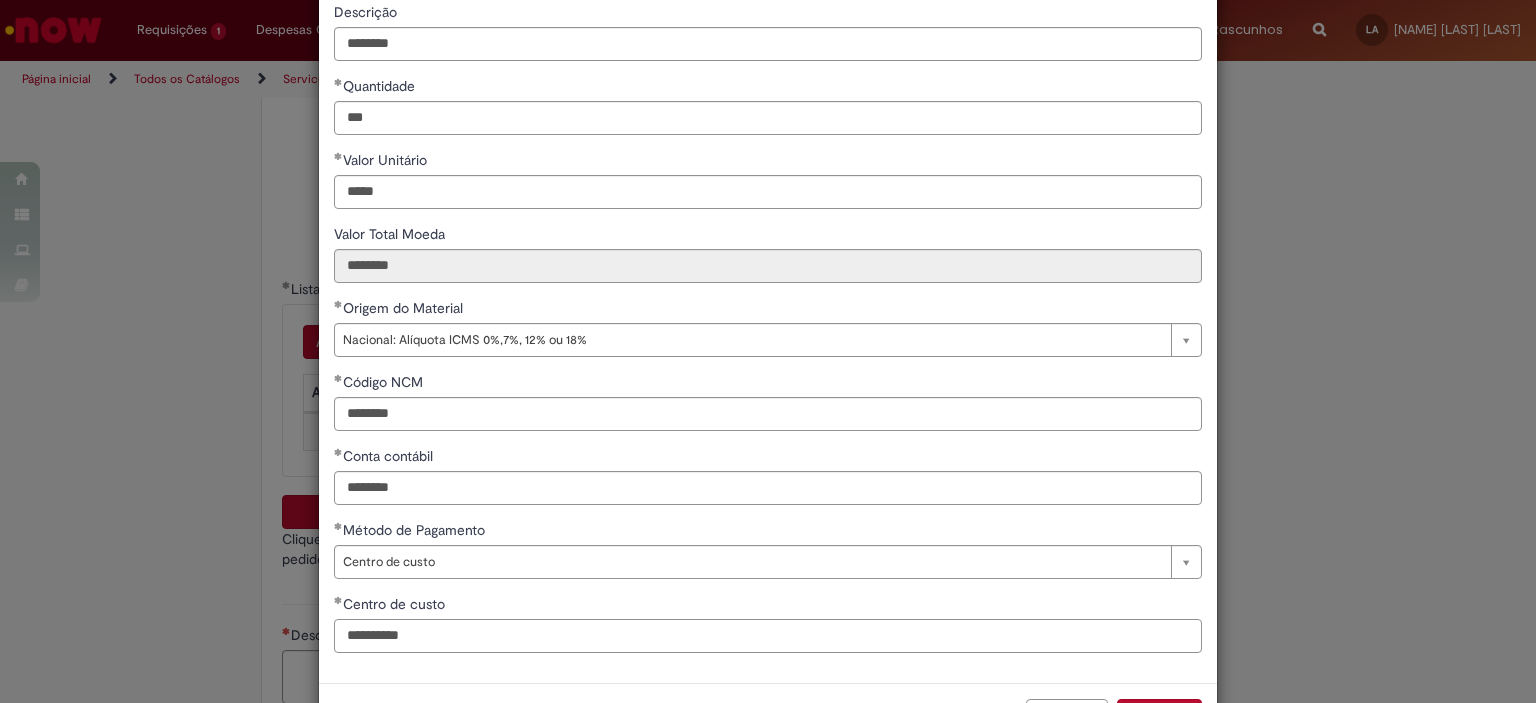 scroll, scrollTop: 249, scrollLeft: 0, axis: vertical 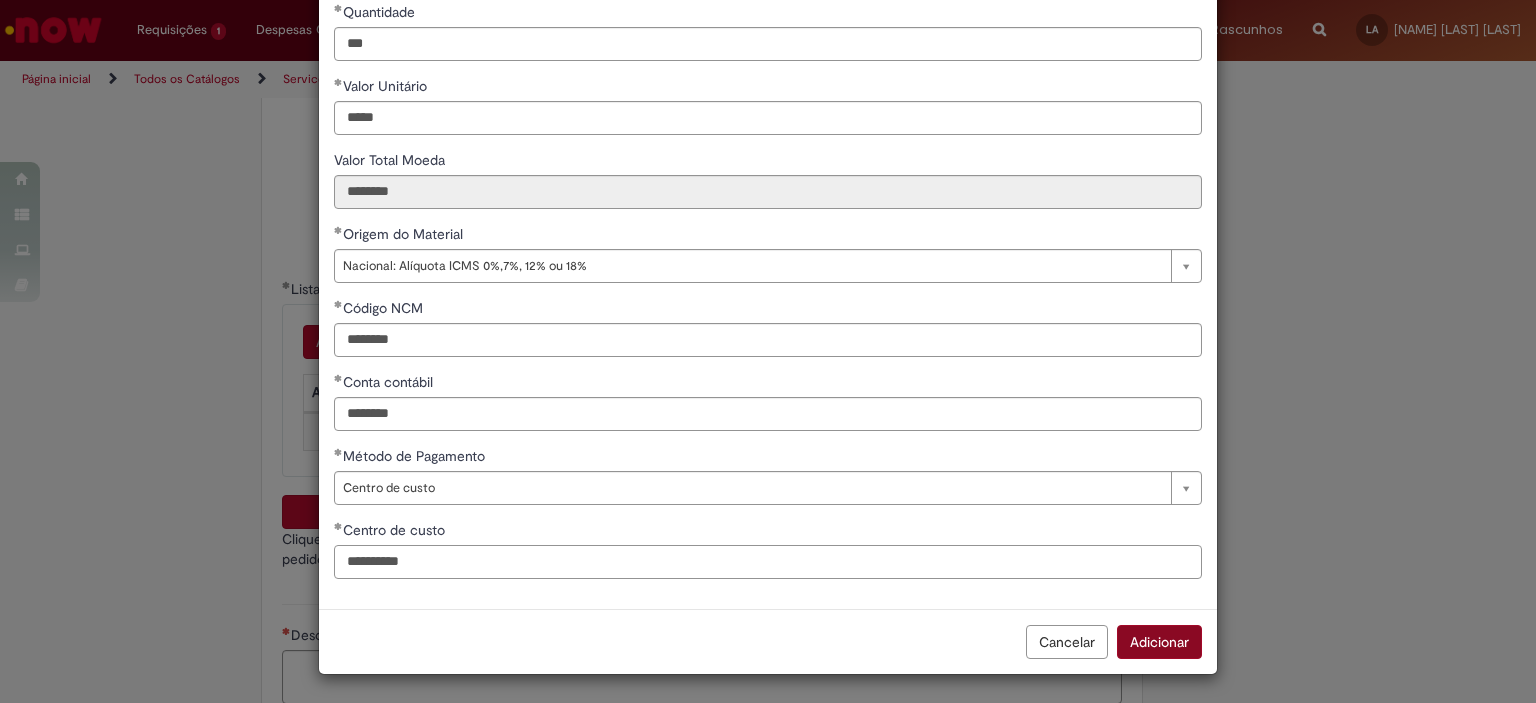 type on "**********" 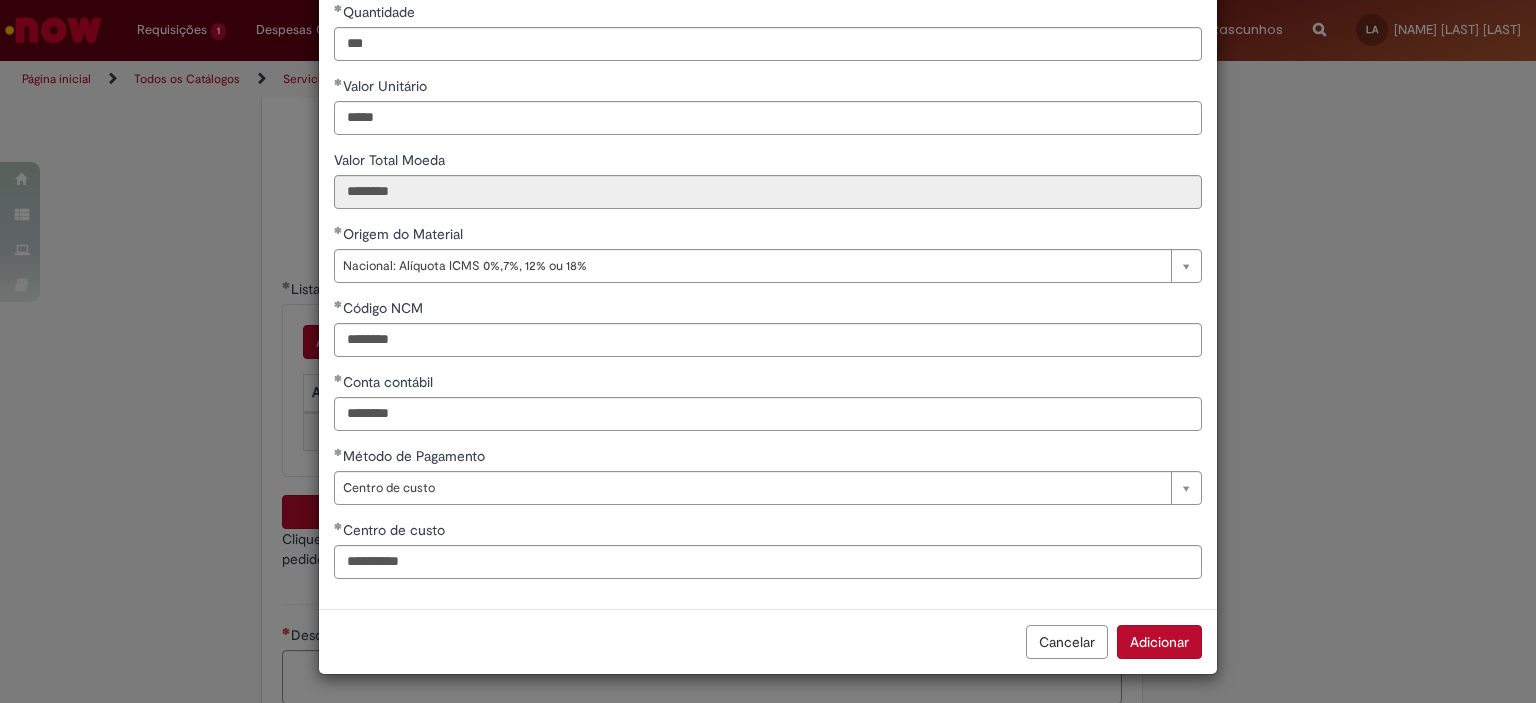 click on "Adicionar" at bounding box center [1159, 642] 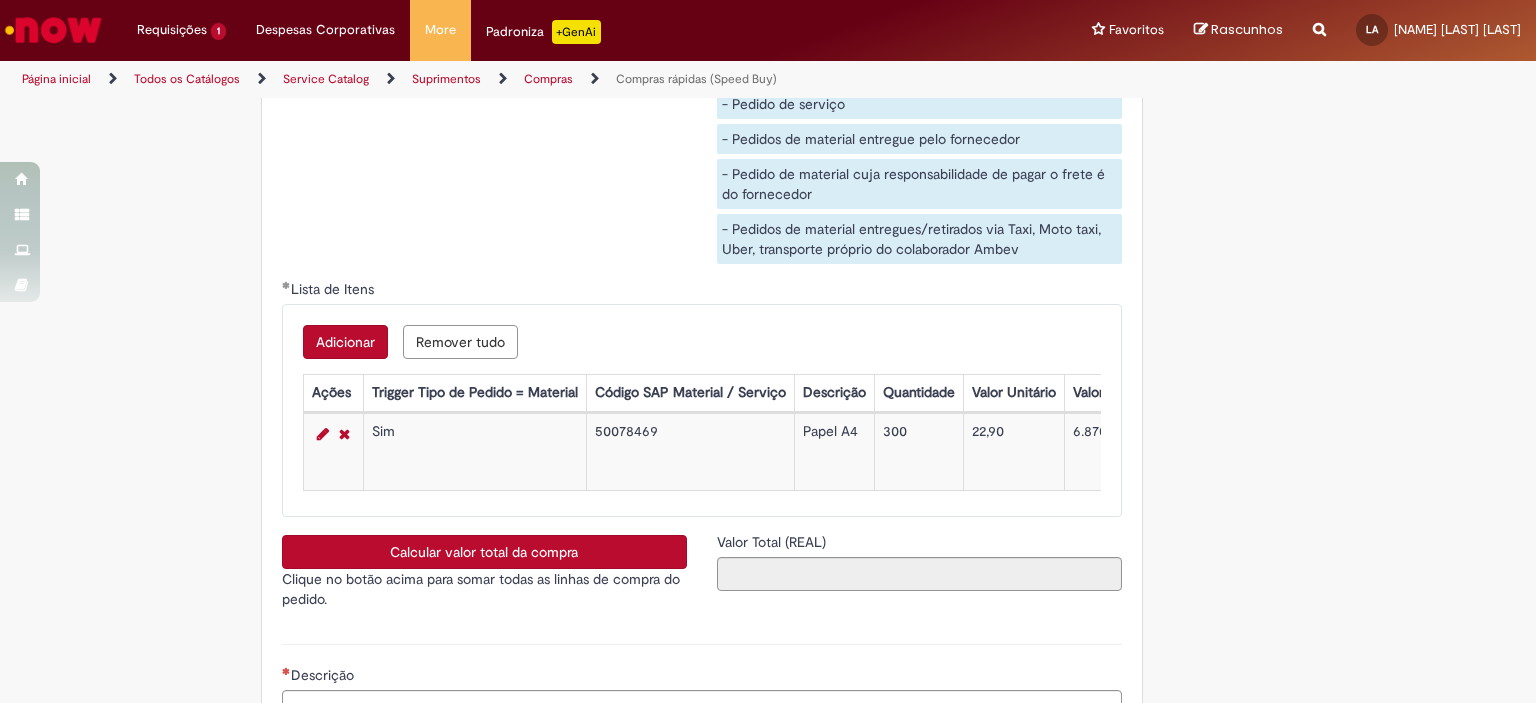 scroll, scrollTop: 3333, scrollLeft: 0, axis: vertical 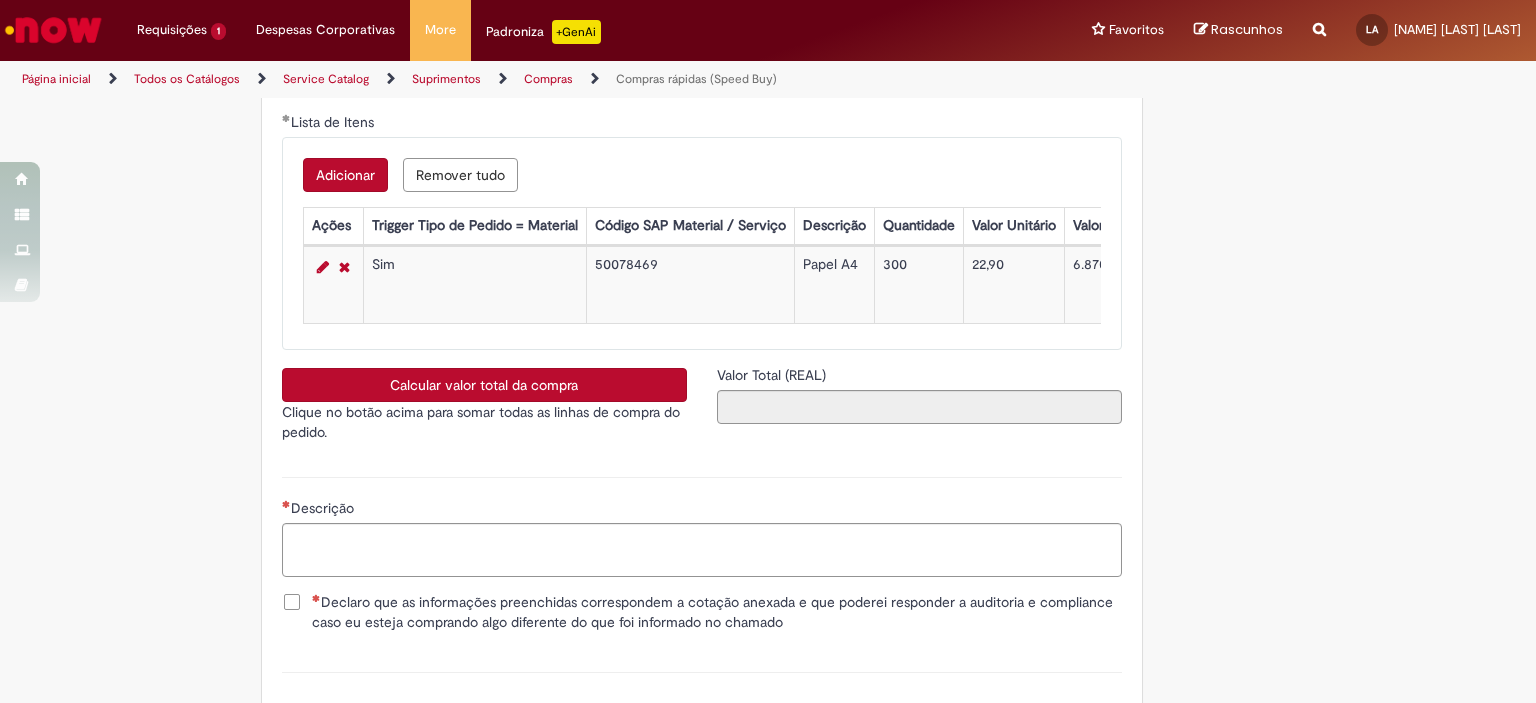 click on "Calcular valor total da compra" at bounding box center (484, 385) 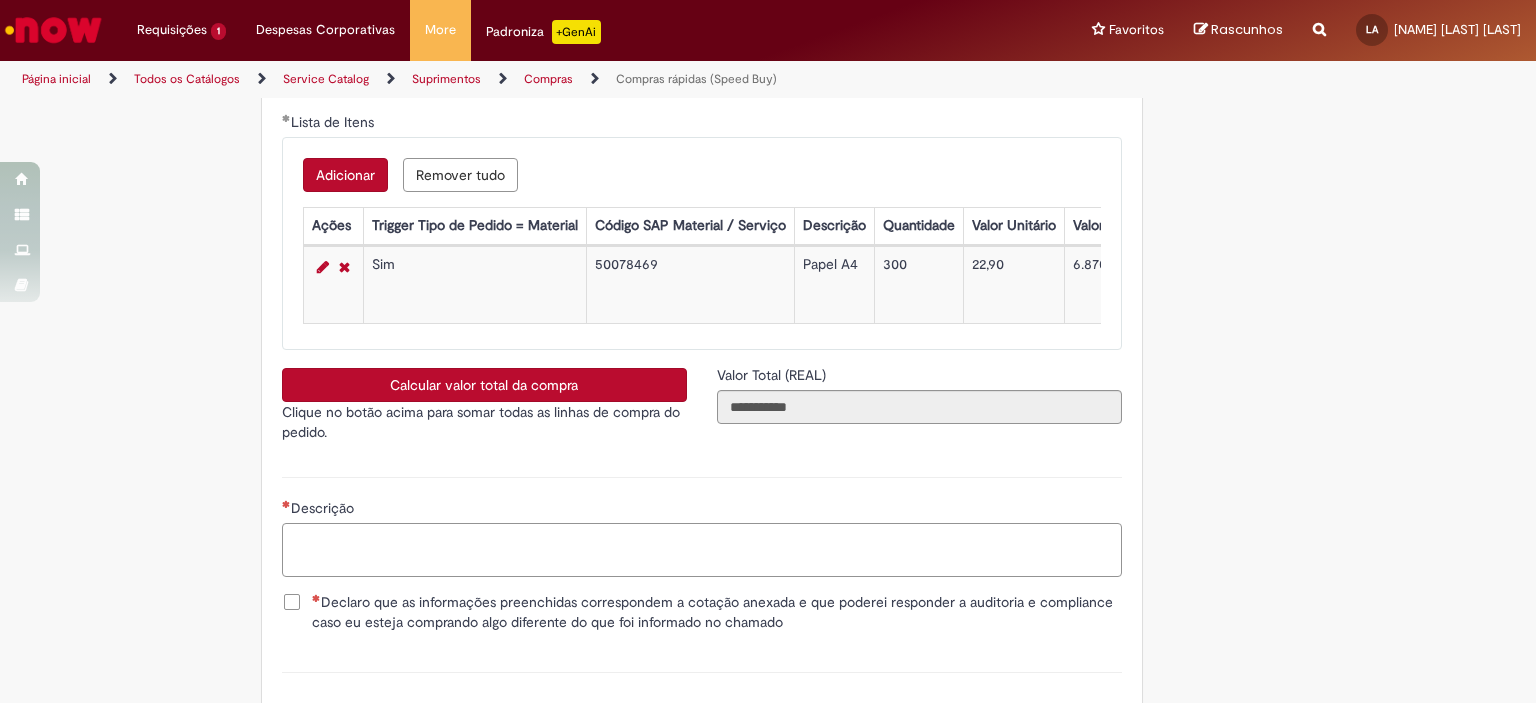 click on "Descrição" at bounding box center (702, 550) 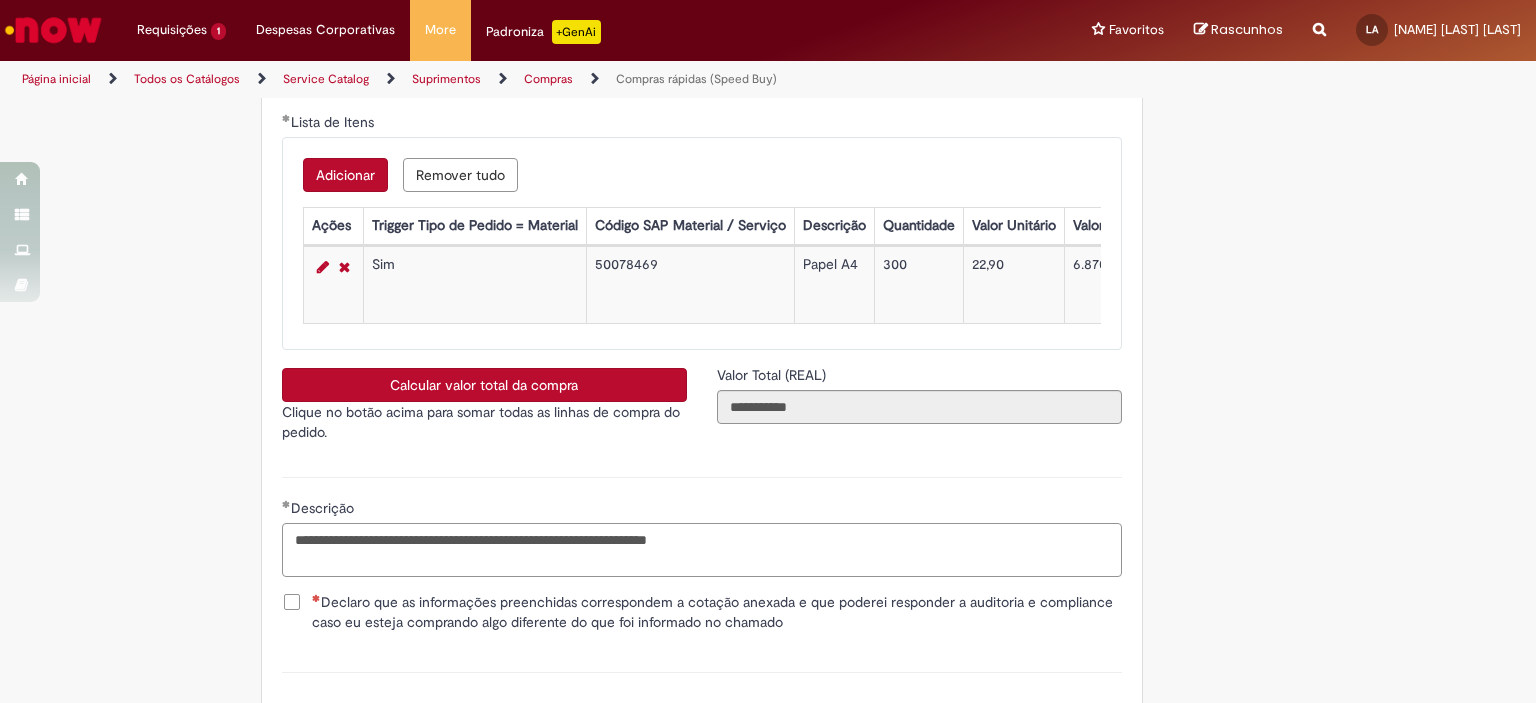 scroll, scrollTop: 3500, scrollLeft: 0, axis: vertical 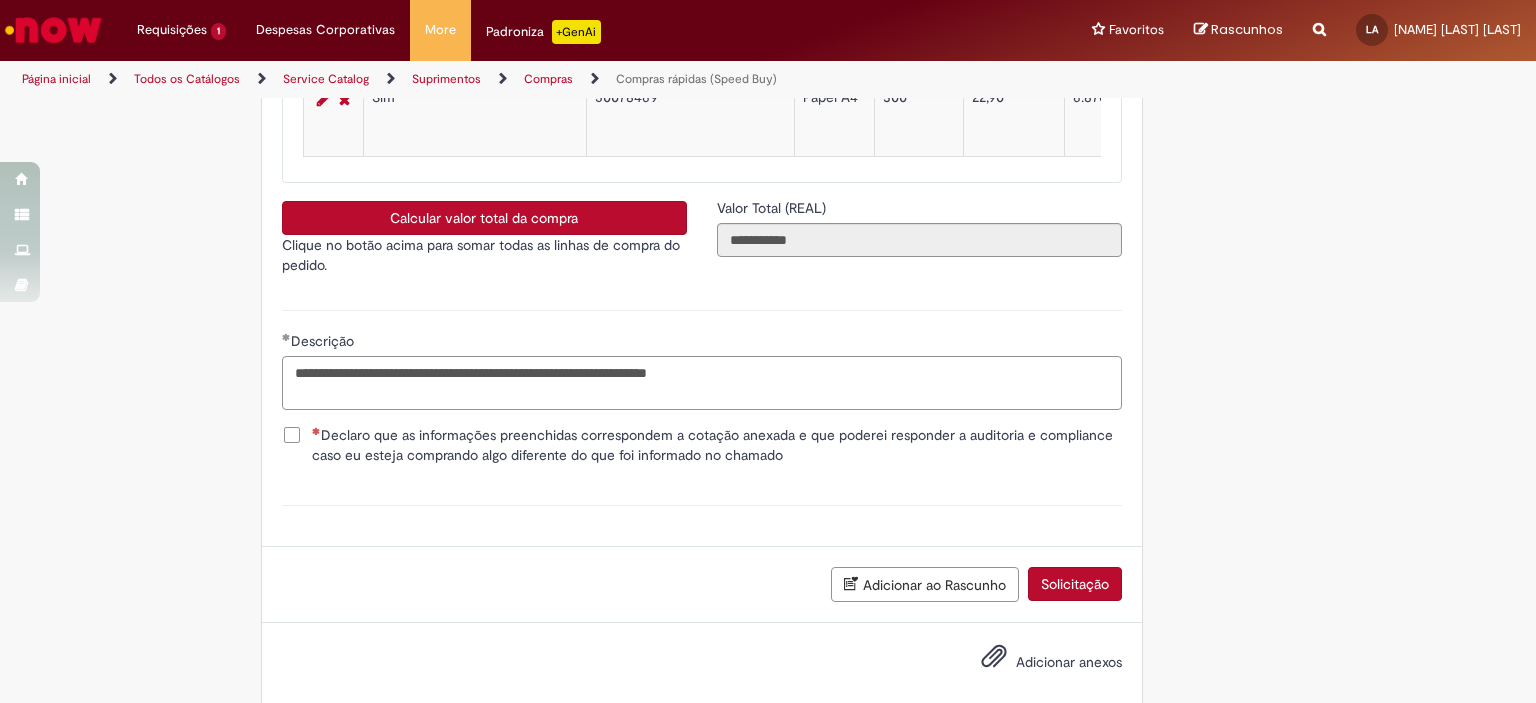 type on "**********" 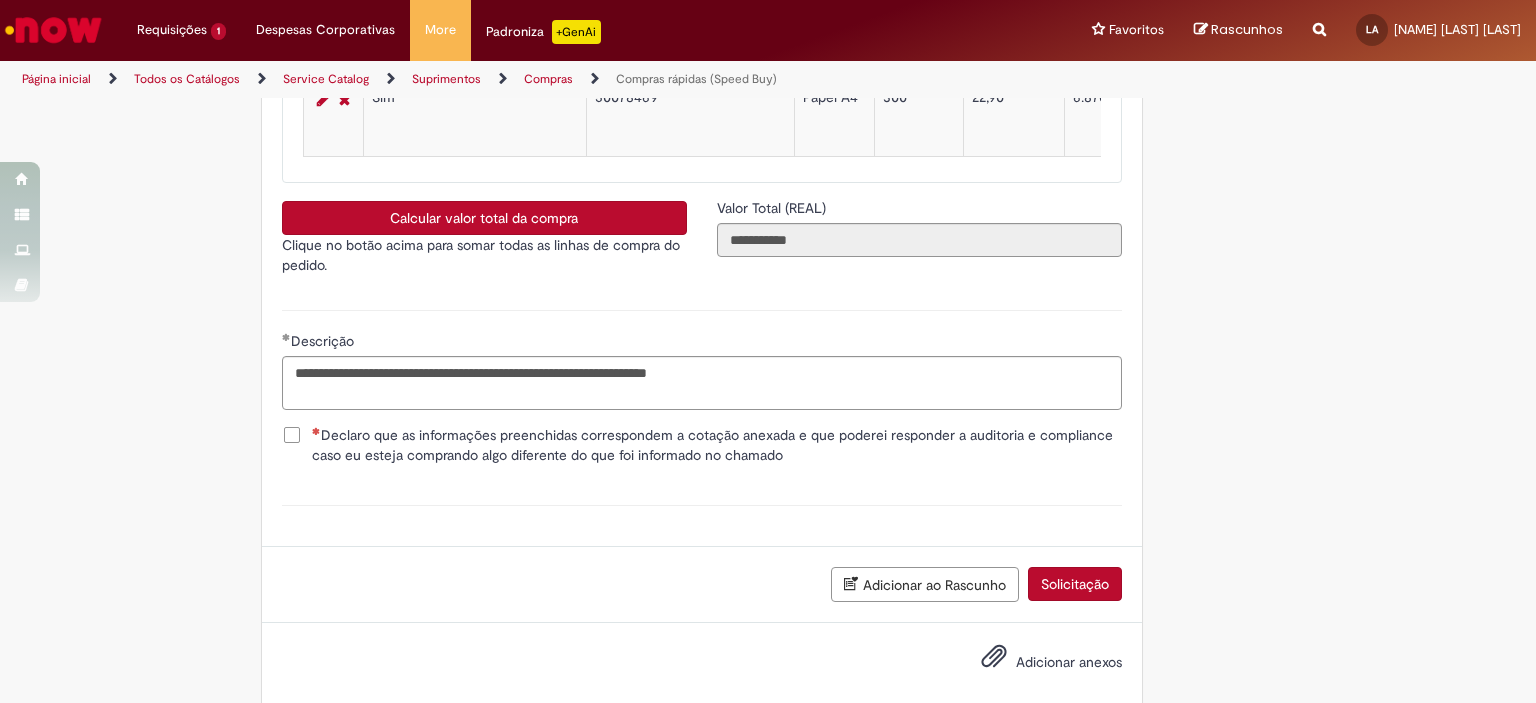 click on "Declaro que as informações preenchidas correspondem a cotação anexada e que poderei responder a auditoria e compliance caso eu esteja comprando algo diferente do que foi informado no chamado" at bounding box center [717, 445] 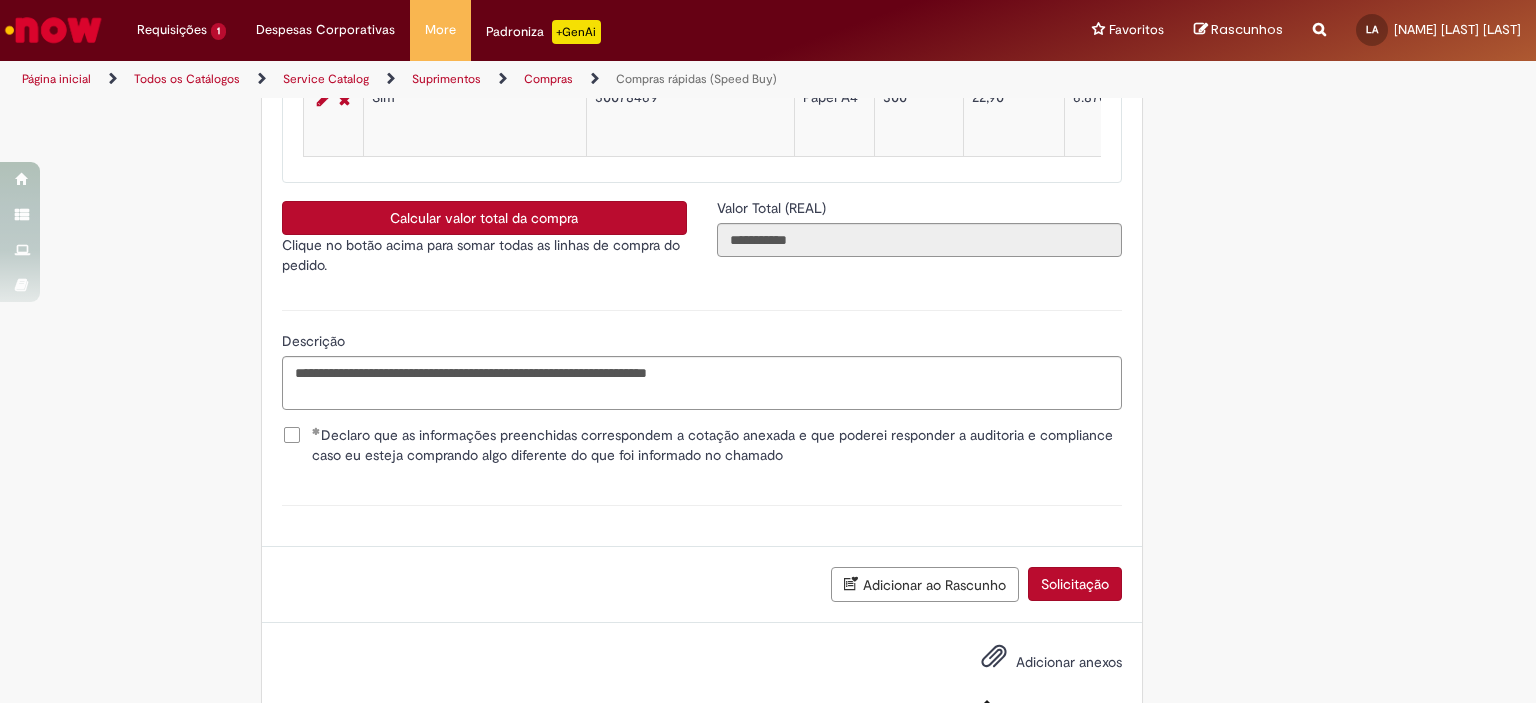 click at bounding box center (994, 657) 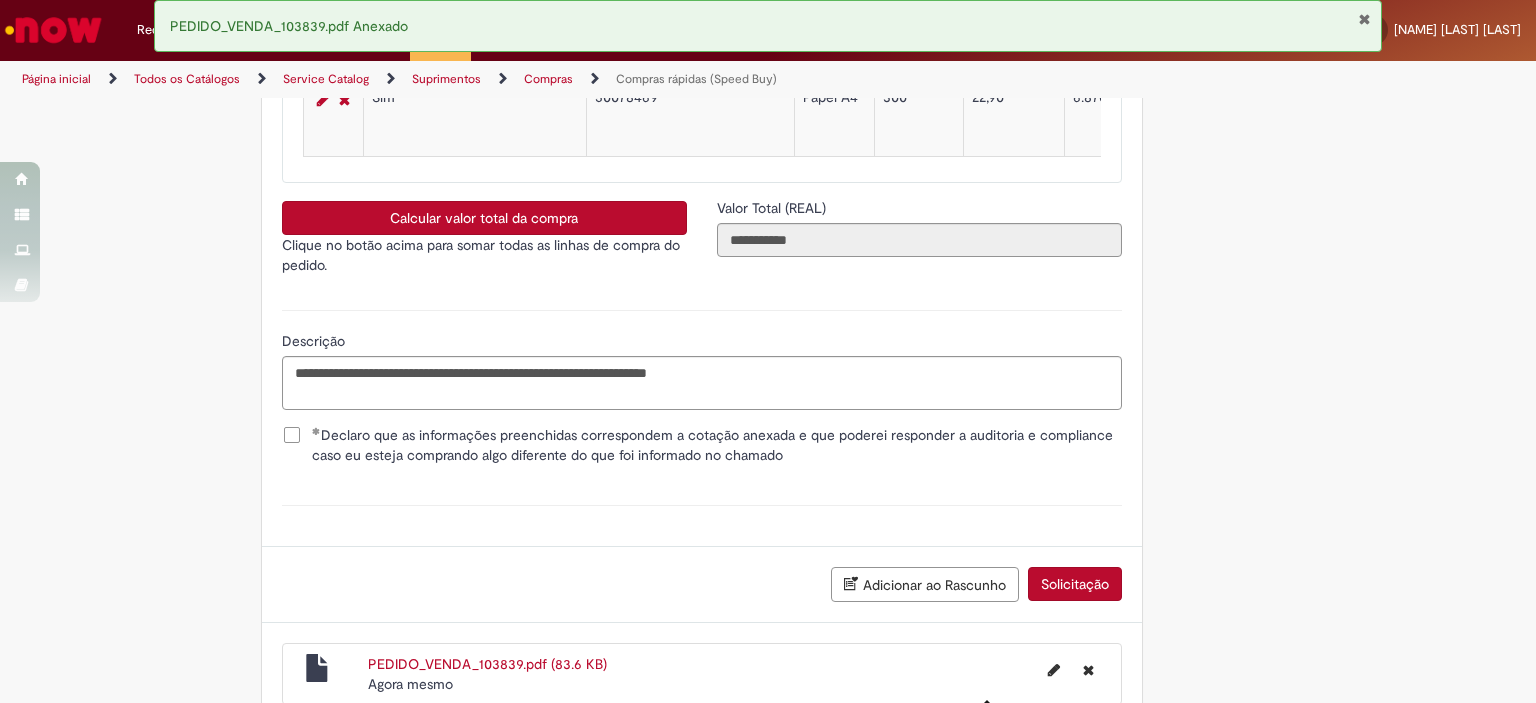 click on "Solicitação" at bounding box center [1075, 584] 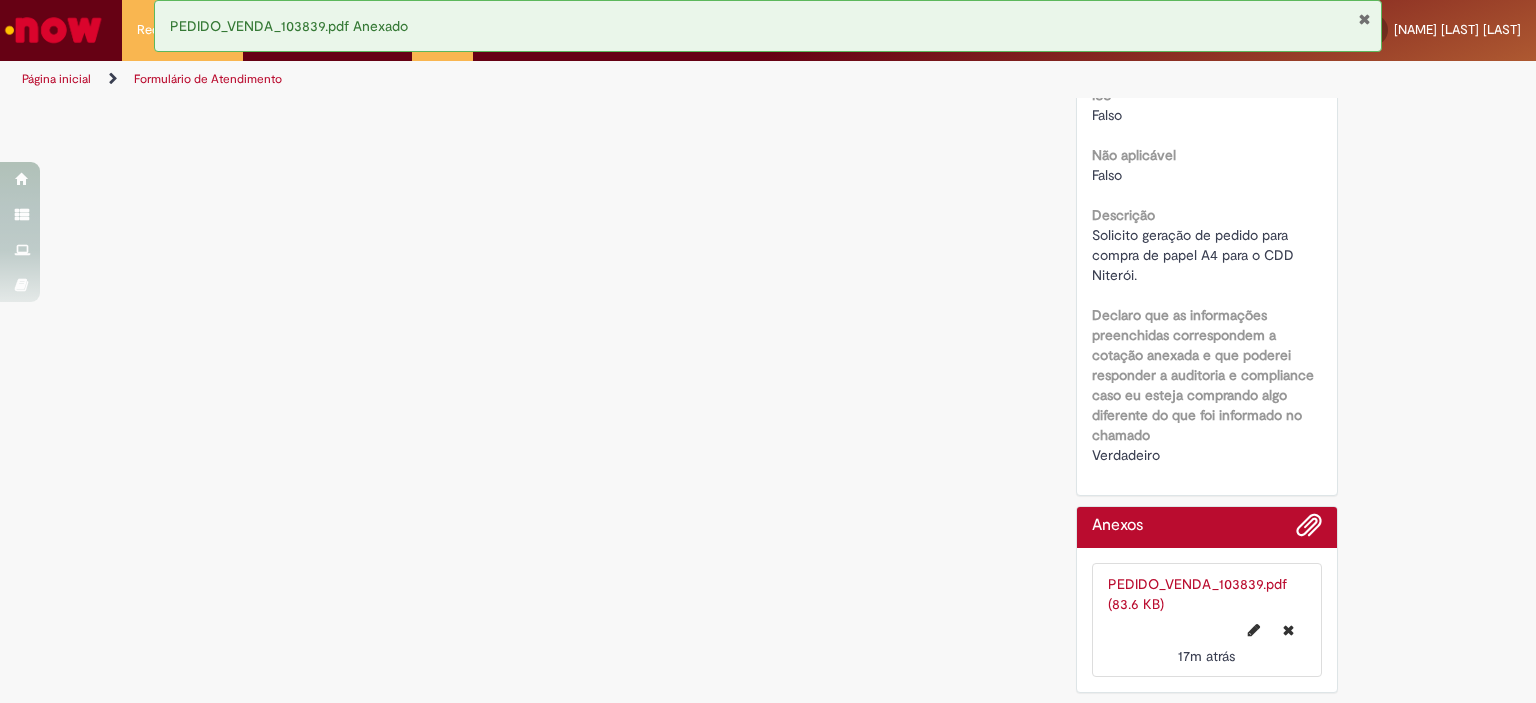 scroll, scrollTop: 0, scrollLeft: 0, axis: both 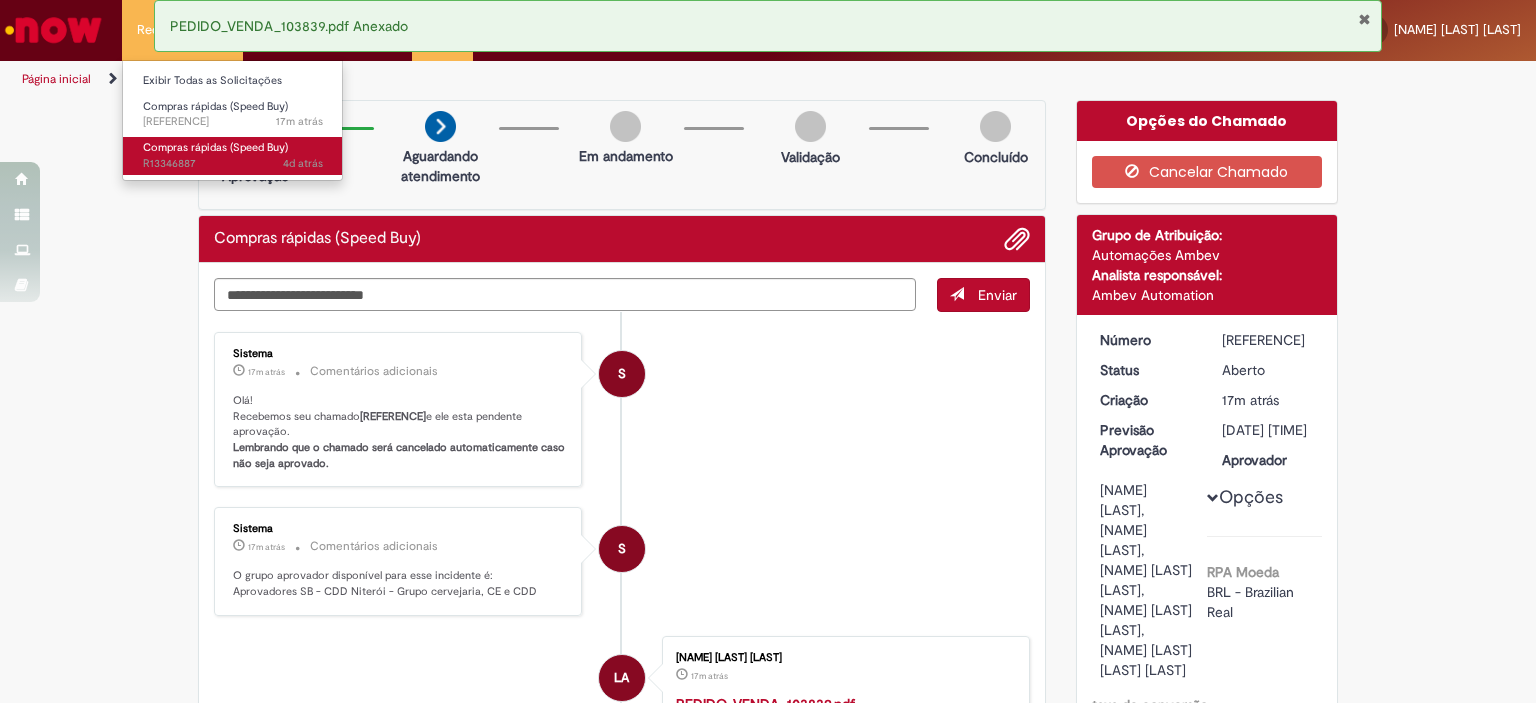 click on "Compras rápidas (Speed Buy)" at bounding box center [215, 147] 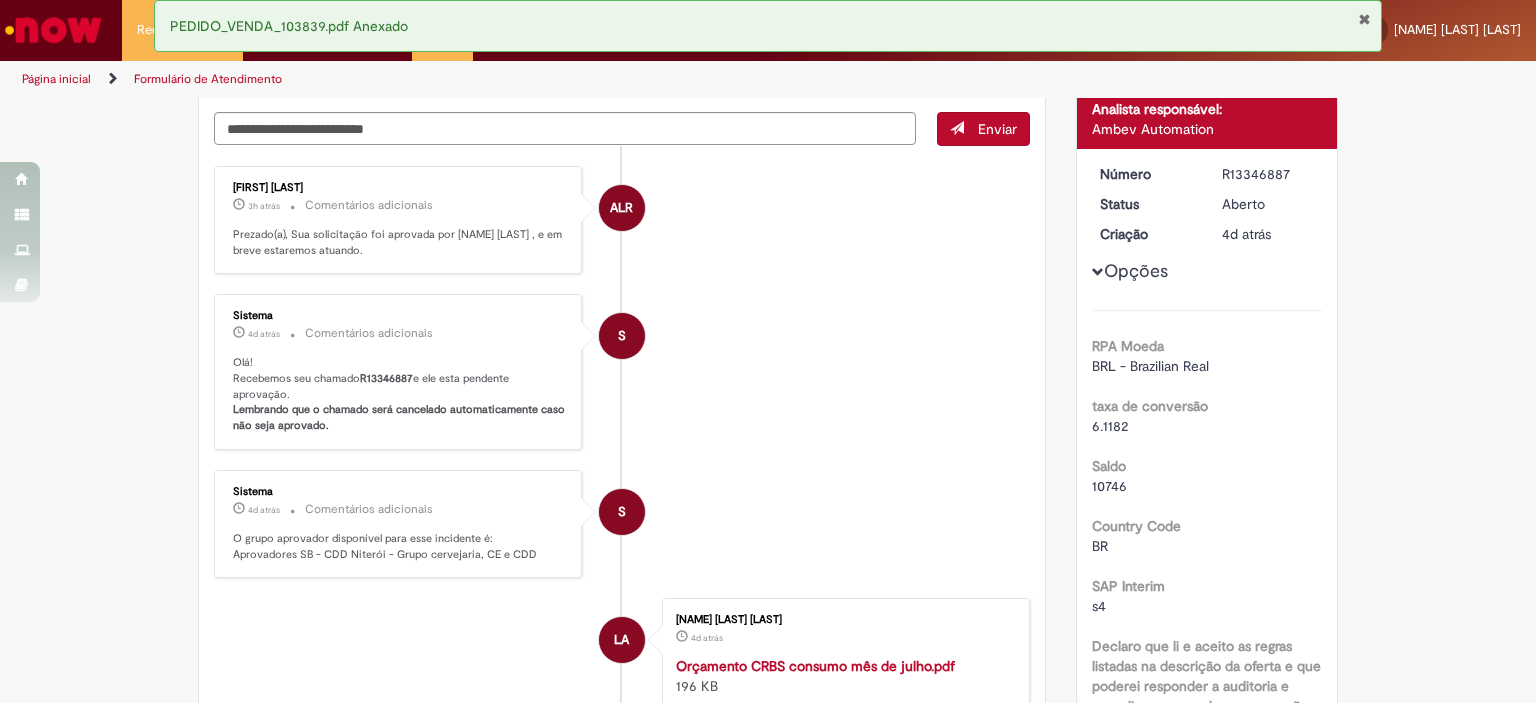 scroll, scrollTop: 0, scrollLeft: 0, axis: both 